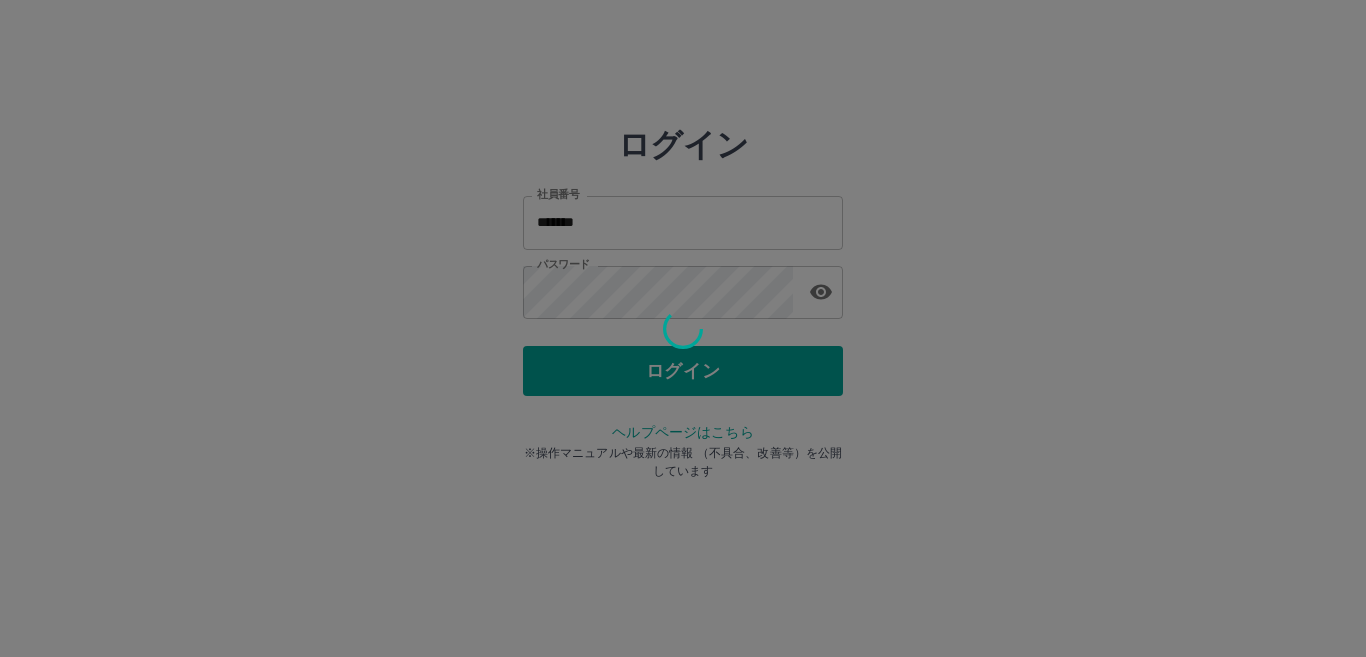 scroll, scrollTop: 0, scrollLeft: 0, axis: both 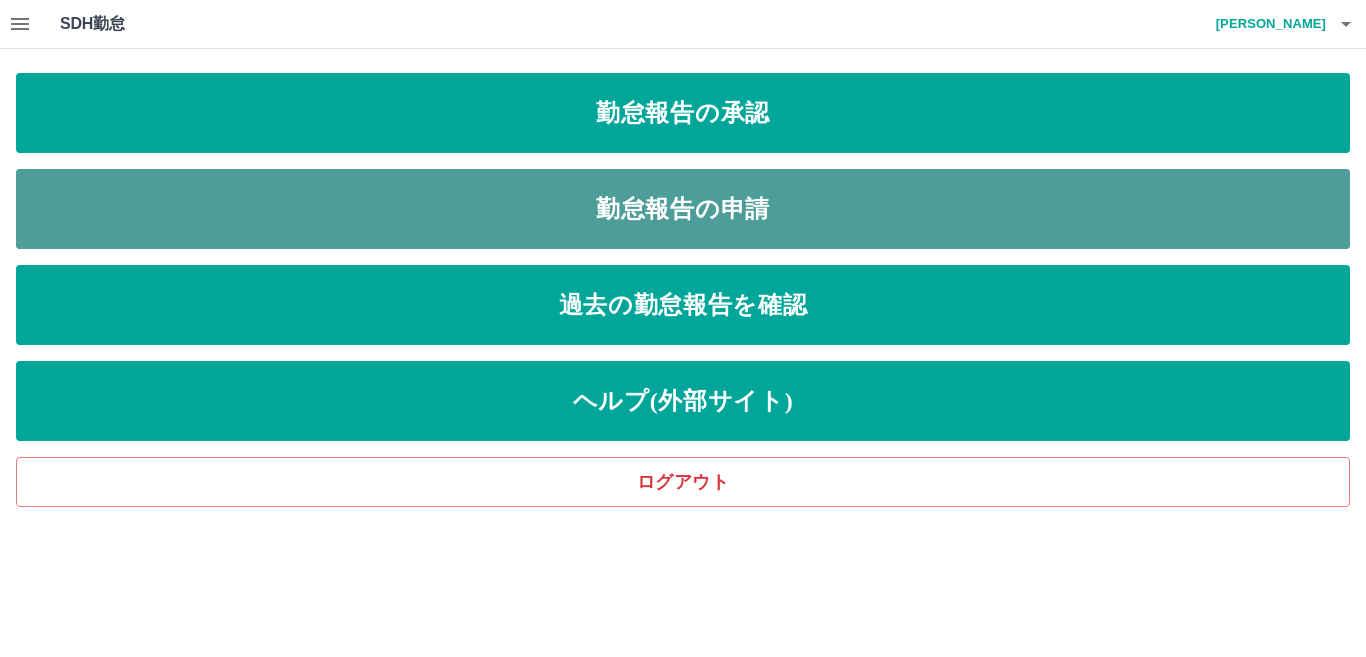 click on "勤怠報告の申請" at bounding box center [683, 209] 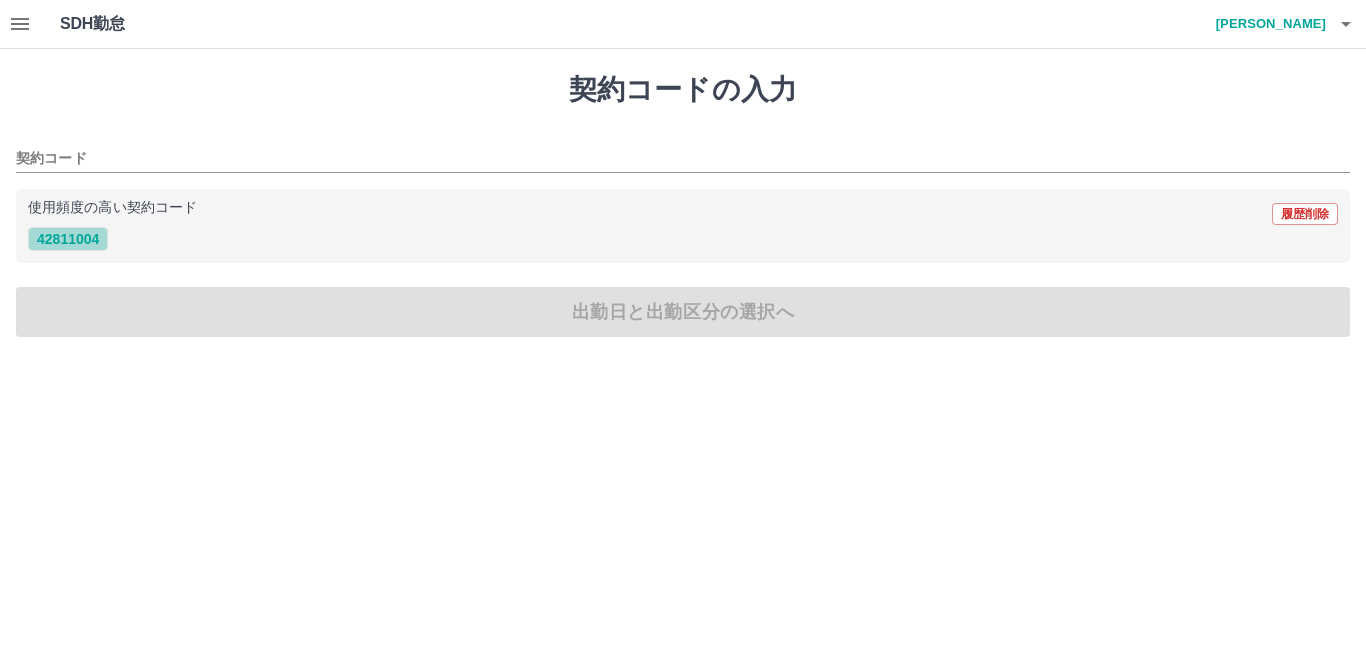 click on "42811004" at bounding box center [68, 239] 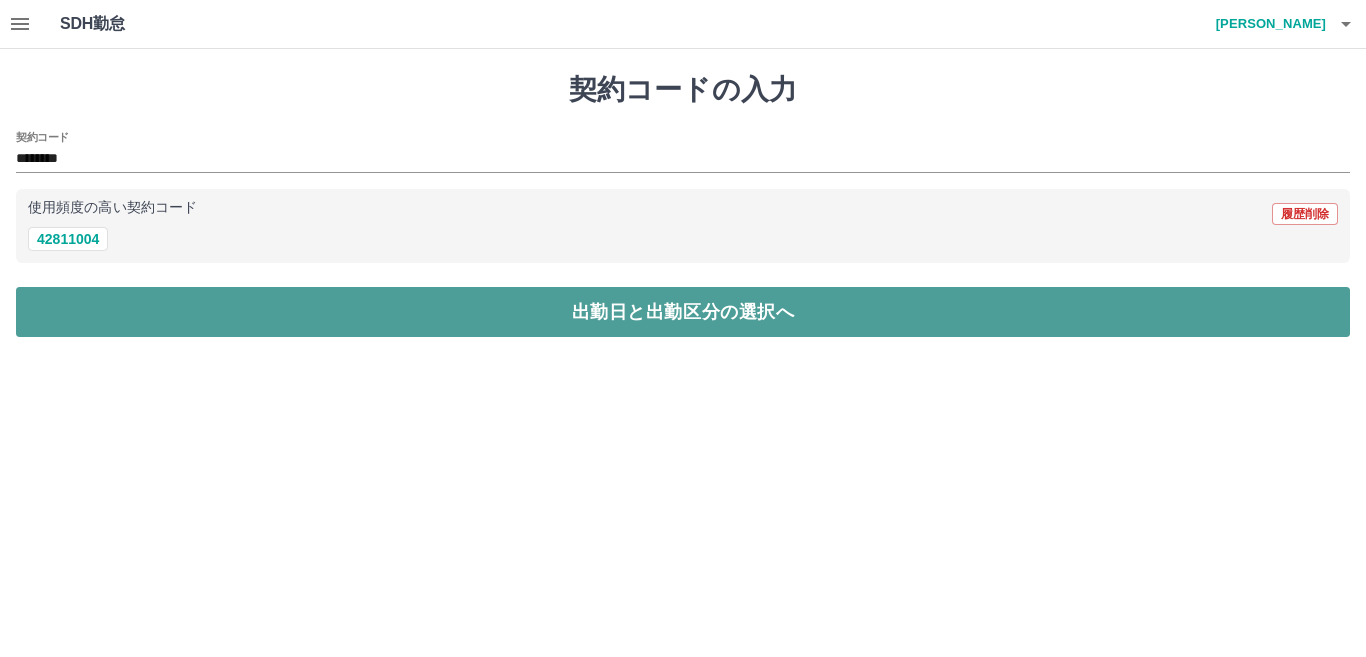 click on "出勤日と出勤区分の選択へ" at bounding box center [683, 312] 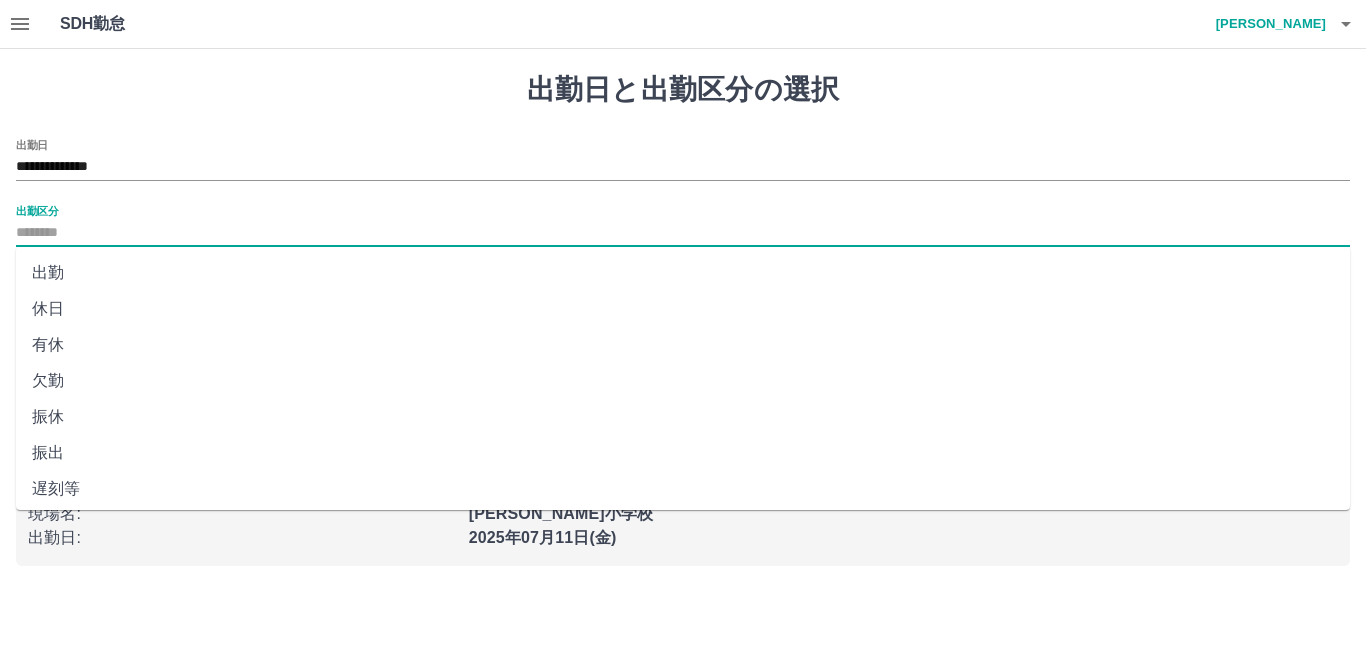 click on "出勤区分" at bounding box center [683, 233] 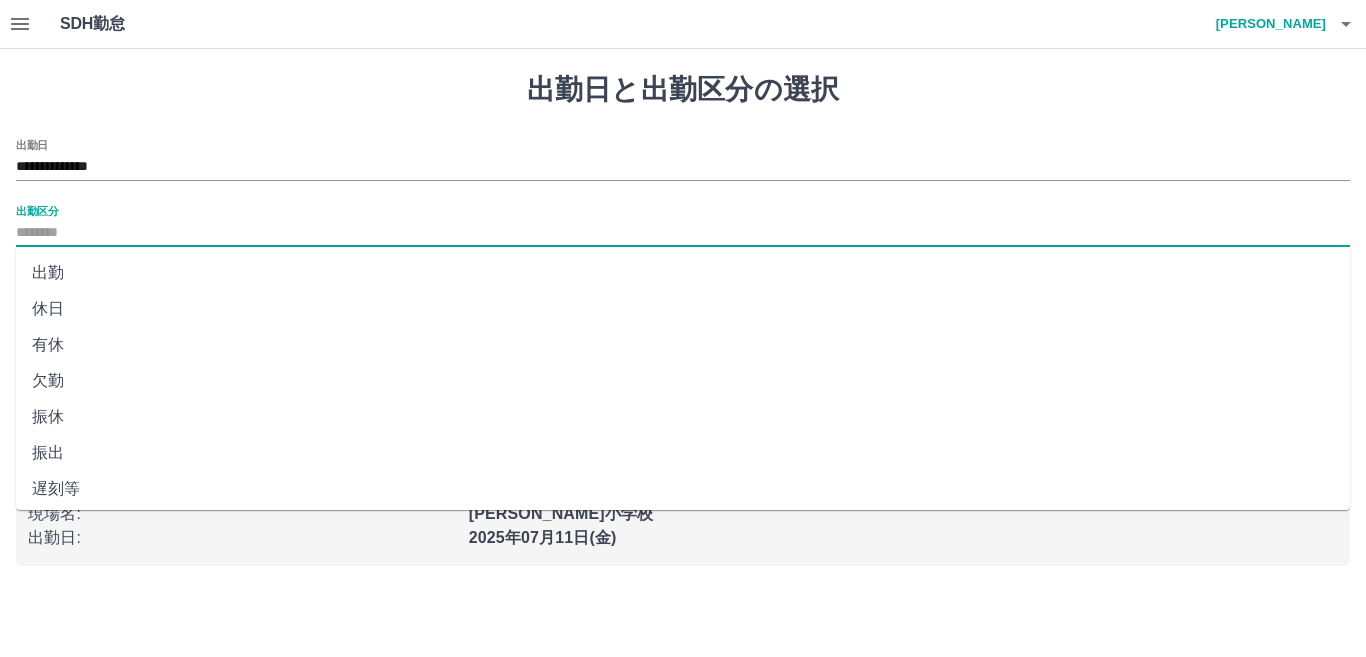 click on "出勤" at bounding box center [683, 273] 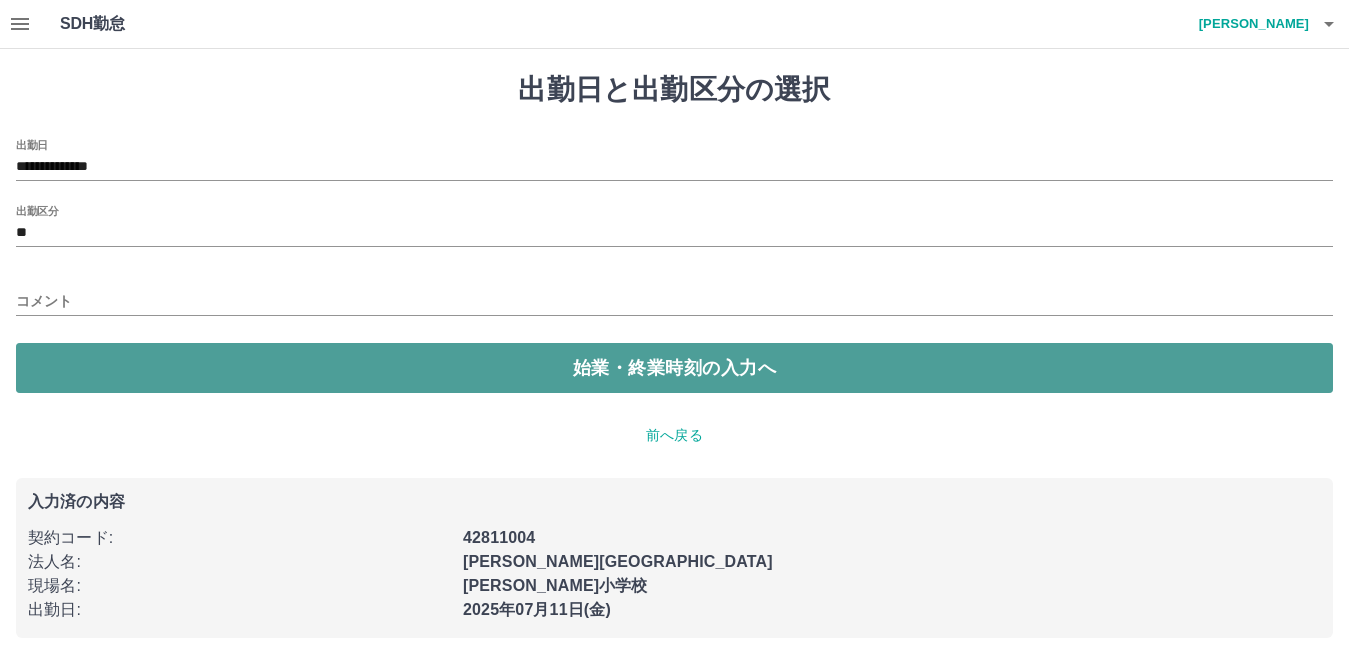 click on "始業・終業時刻の入力へ" at bounding box center [674, 368] 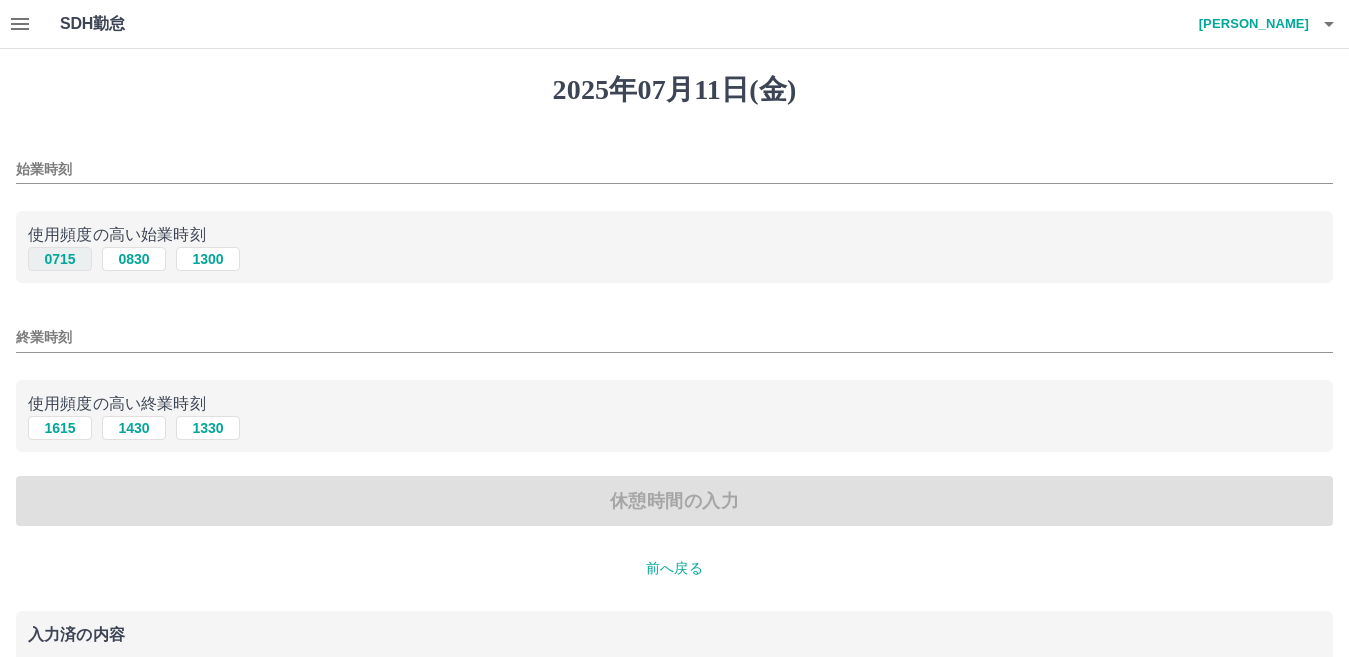 click on "0715" at bounding box center [60, 259] 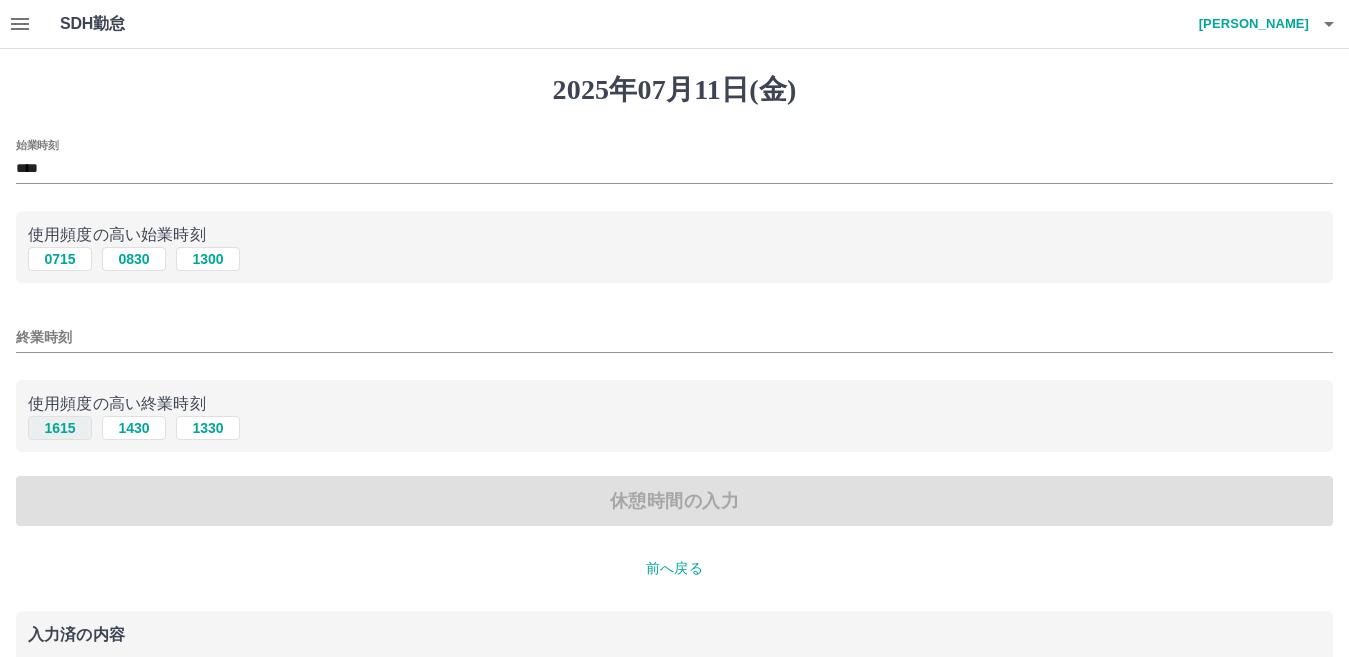 click on "1615" at bounding box center [60, 428] 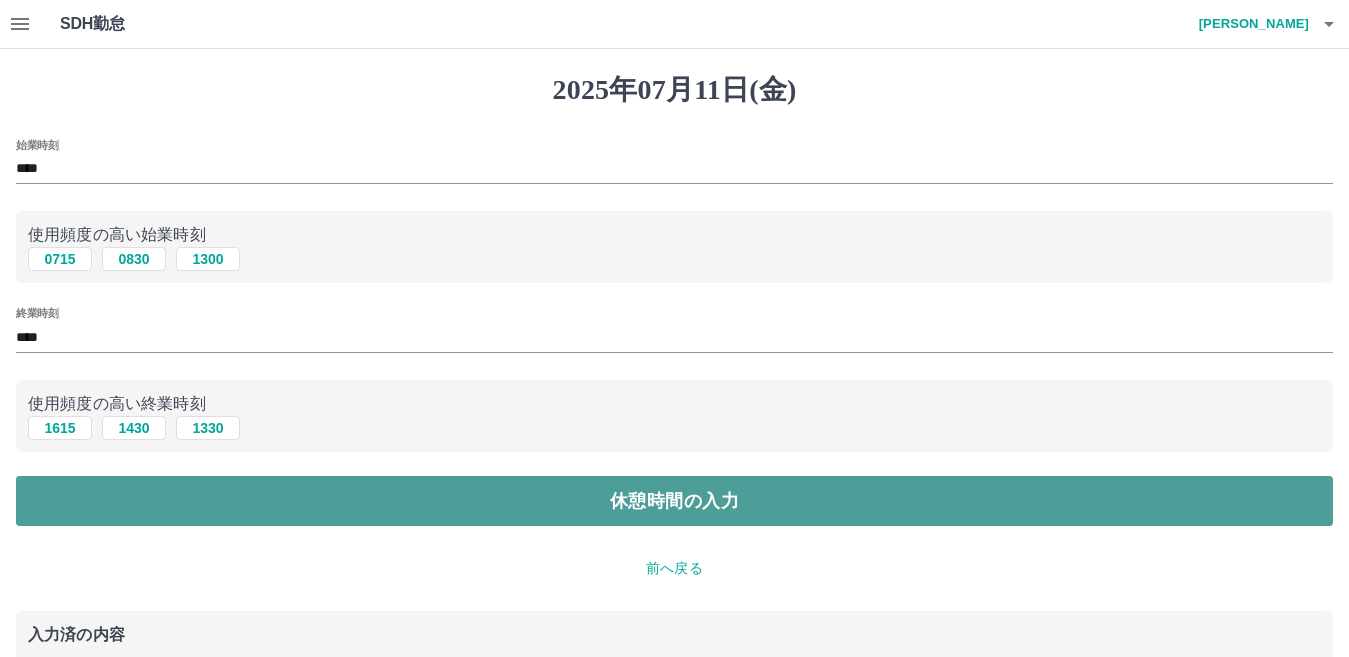 click on "休憩時間の入力" at bounding box center (674, 501) 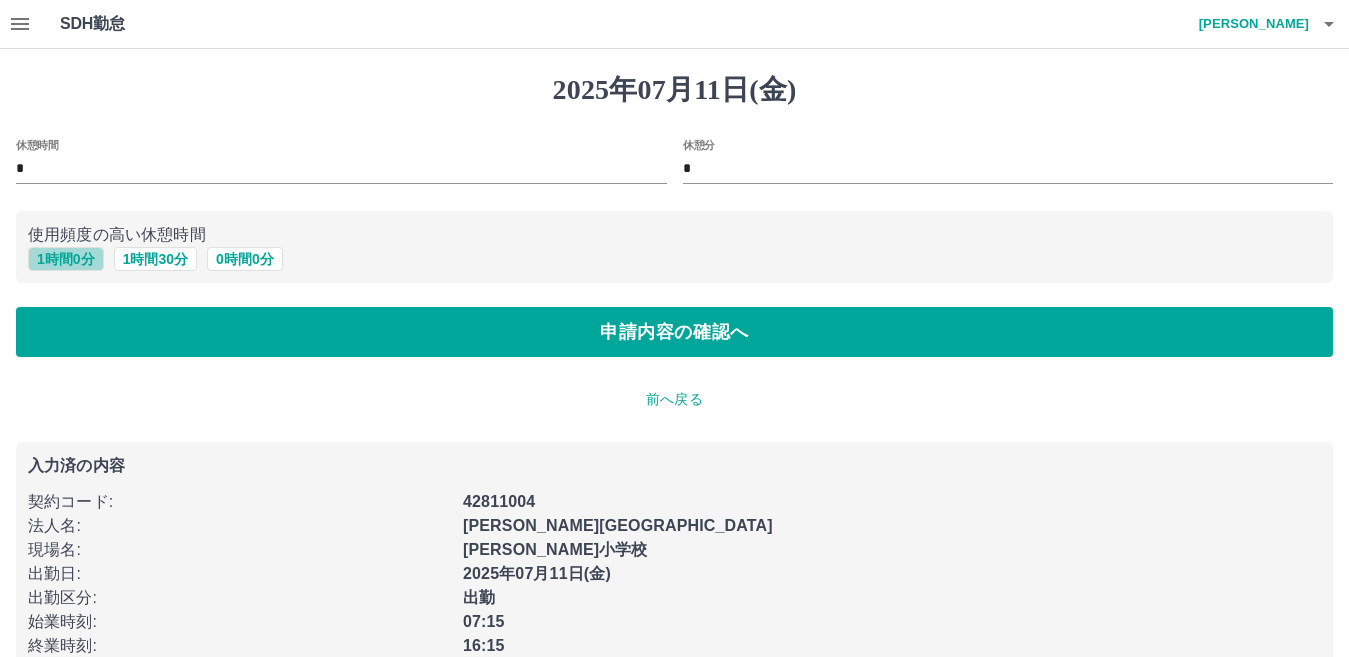 click on "1 時間 0 分" at bounding box center (66, 259) 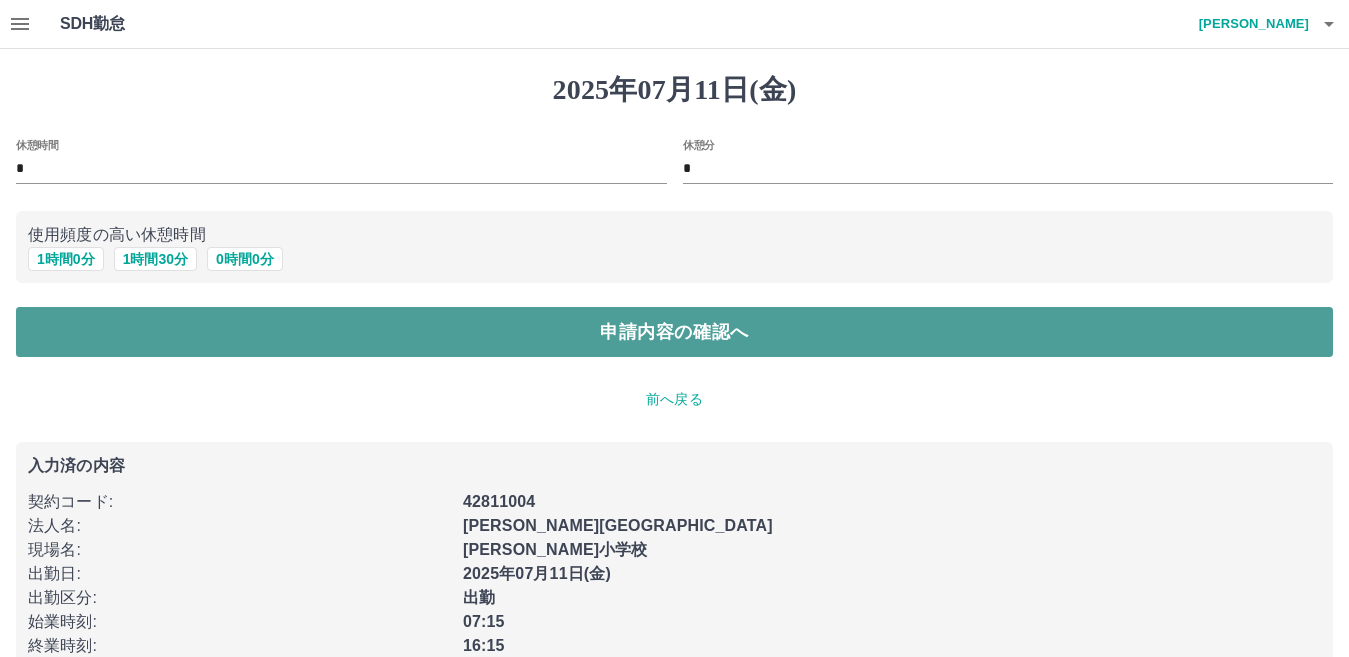 click on "申請内容の確認へ" at bounding box center (674, 332) 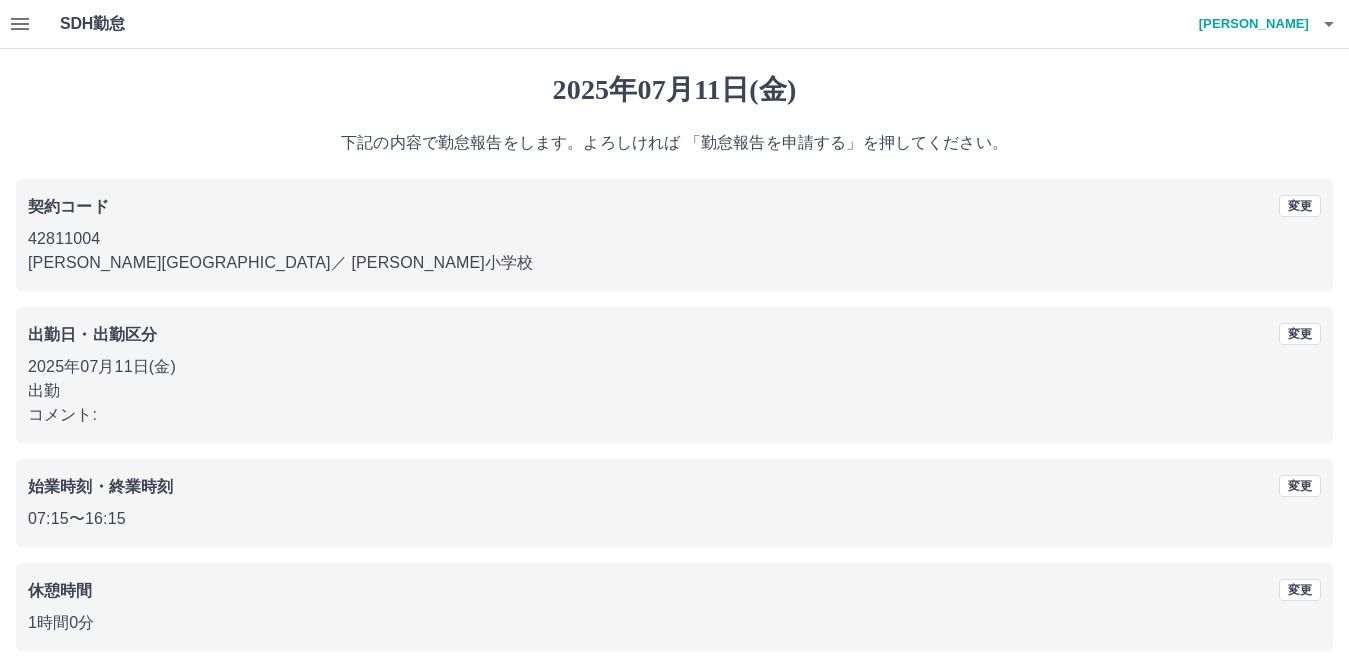 scroll, scrollTop: 92, scrollLeft: 0, axis: vertical 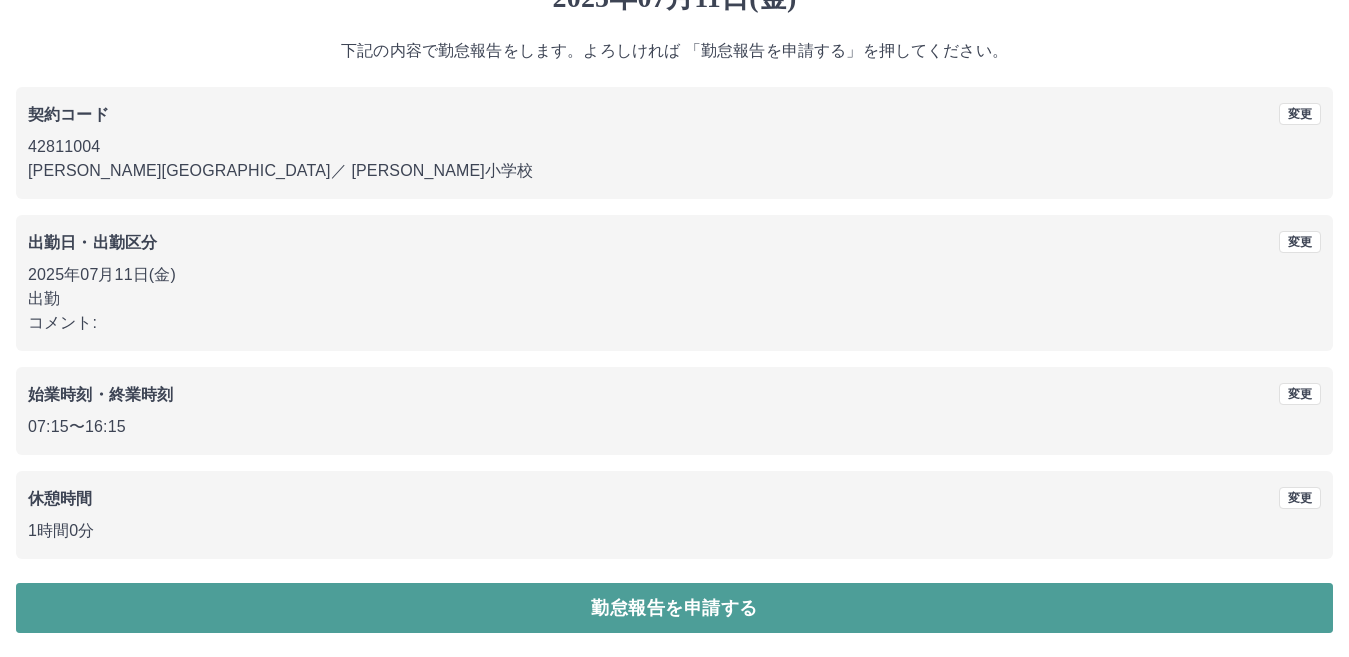 click on "勤怠報告を申請する" at bounding box center [674, 608] 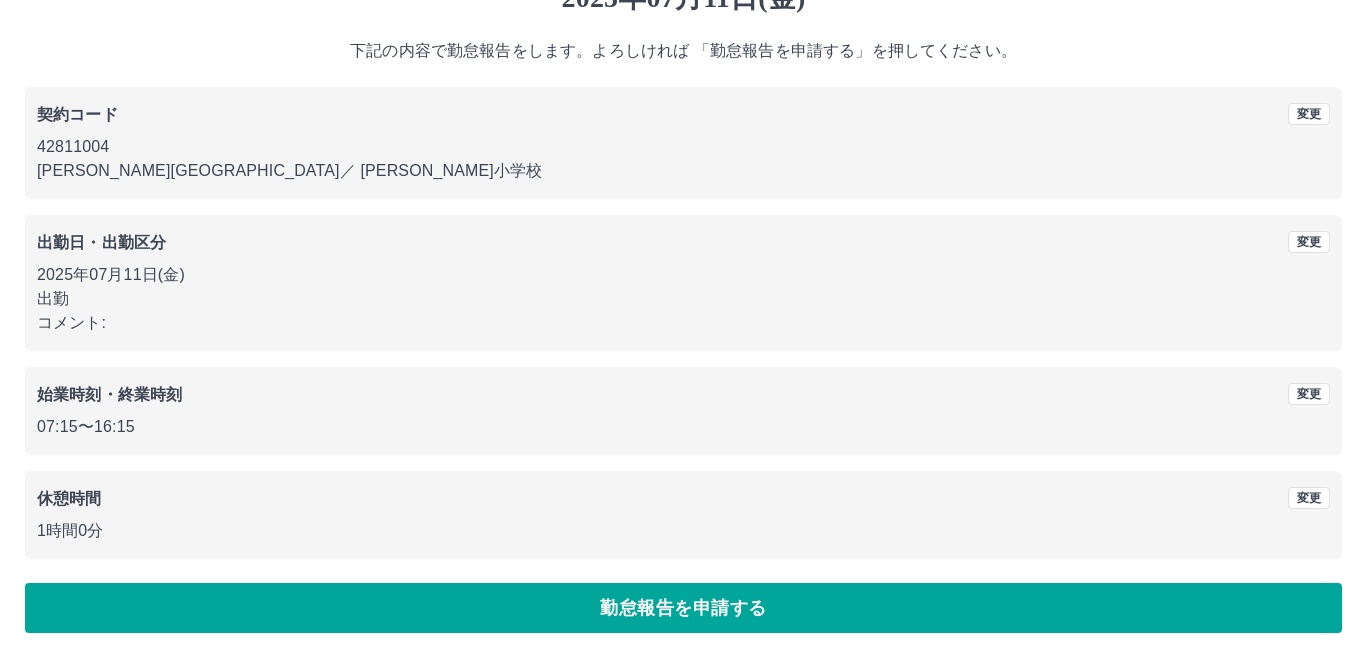 scroll, scrollTop: 0, scrollLeft: 0, axis: both 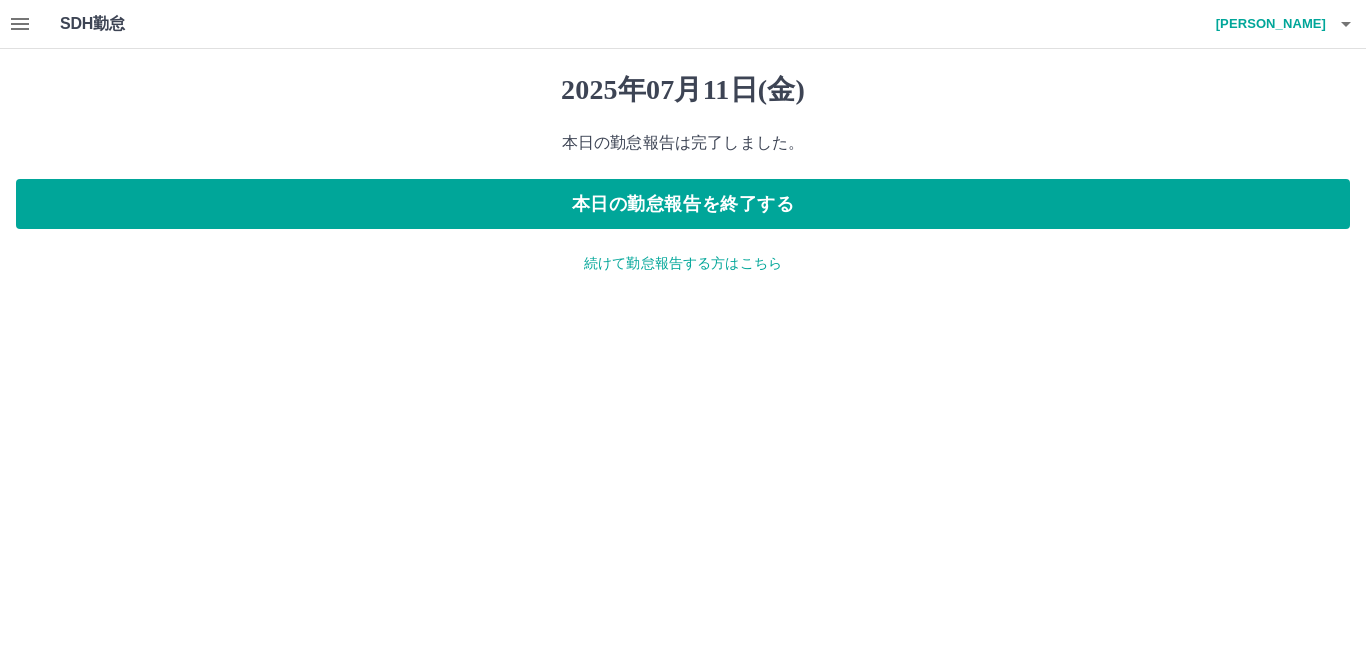 click on "続けて勤怠報告する方はこちら" at bounding box center (683, 263) 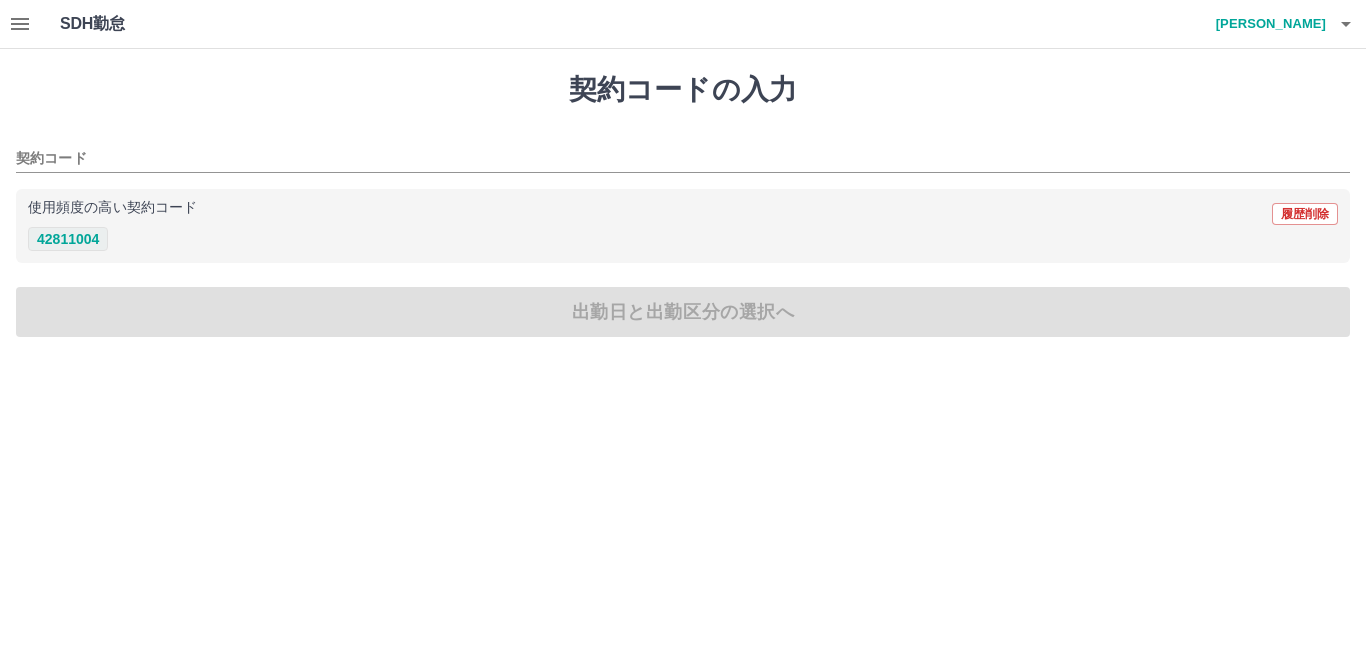 click on "42811004" at bounding box center (68, 239) 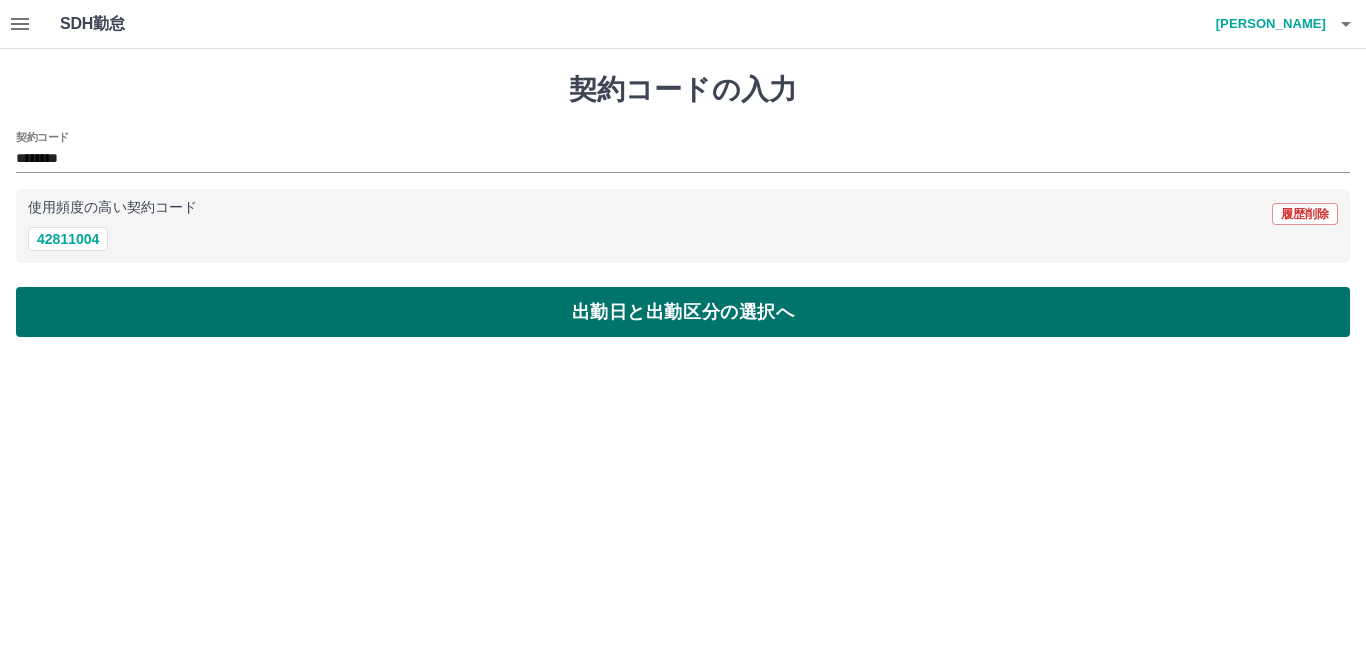 click on "出勤日と出勤区分の選択へ" at bounding box center (683, 312) 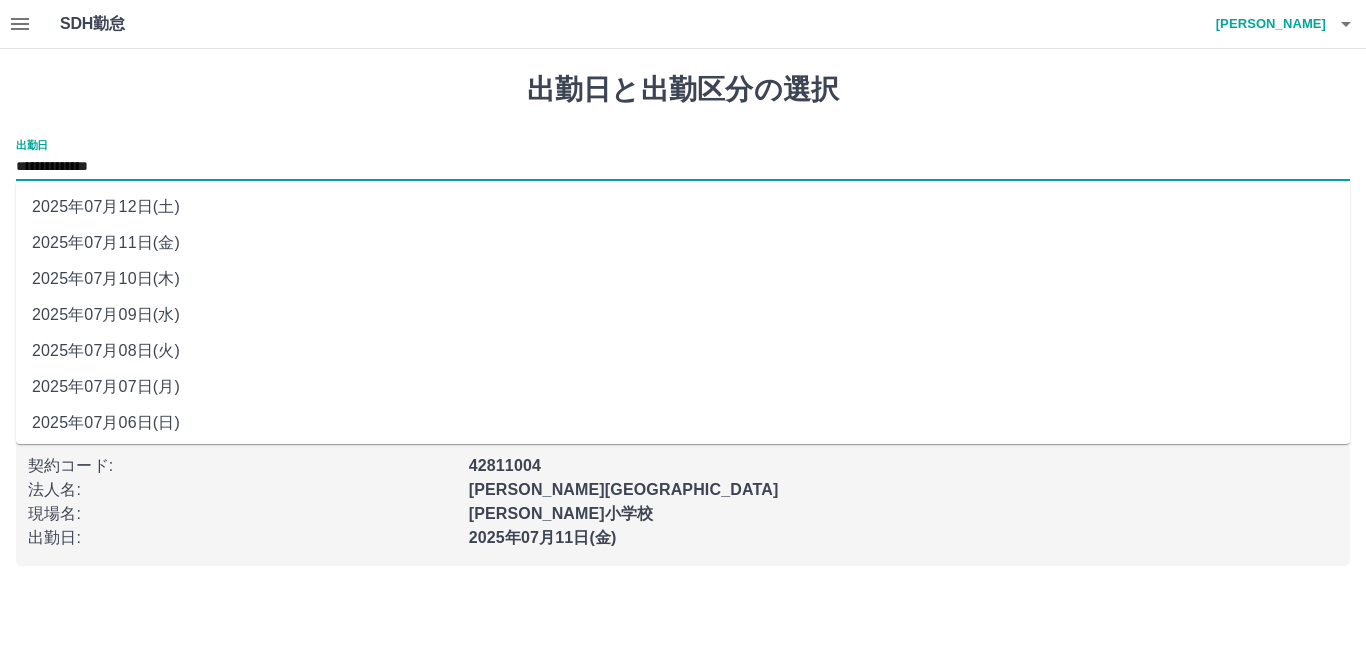 click on "**********" at bounding box center (683, 167) 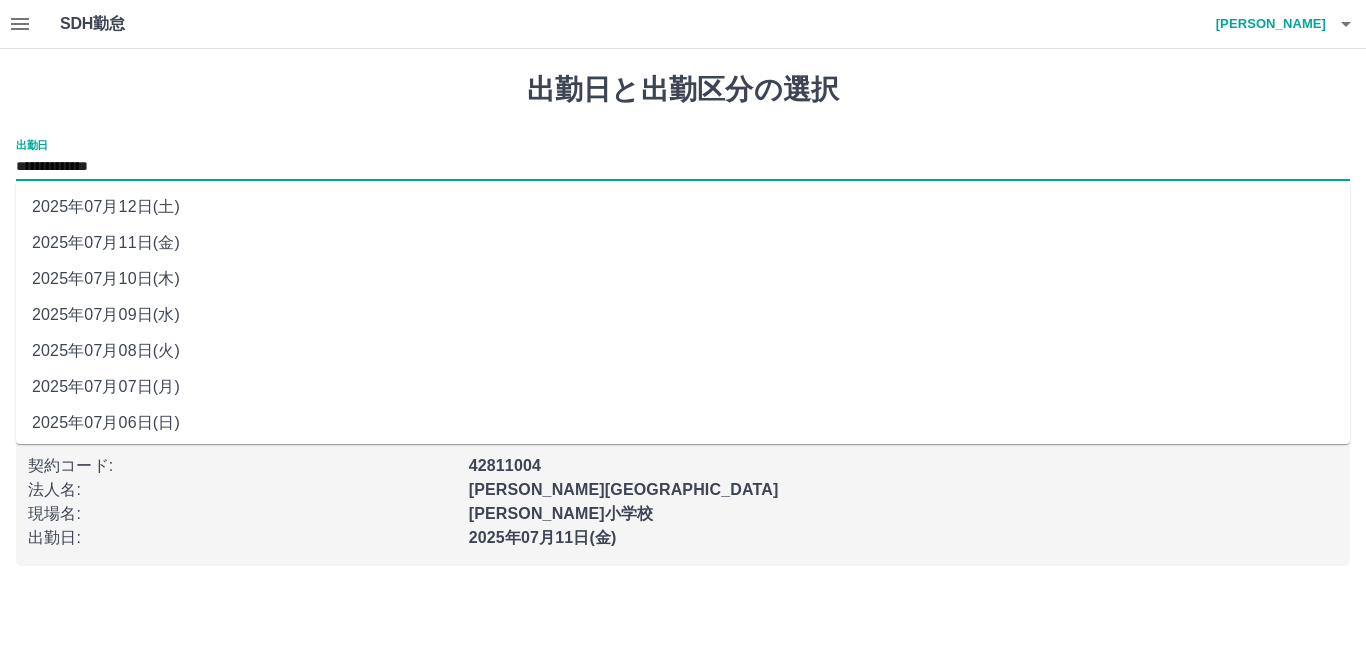 click on "2025年07月12日(土)" at bounding box center (683, 207) 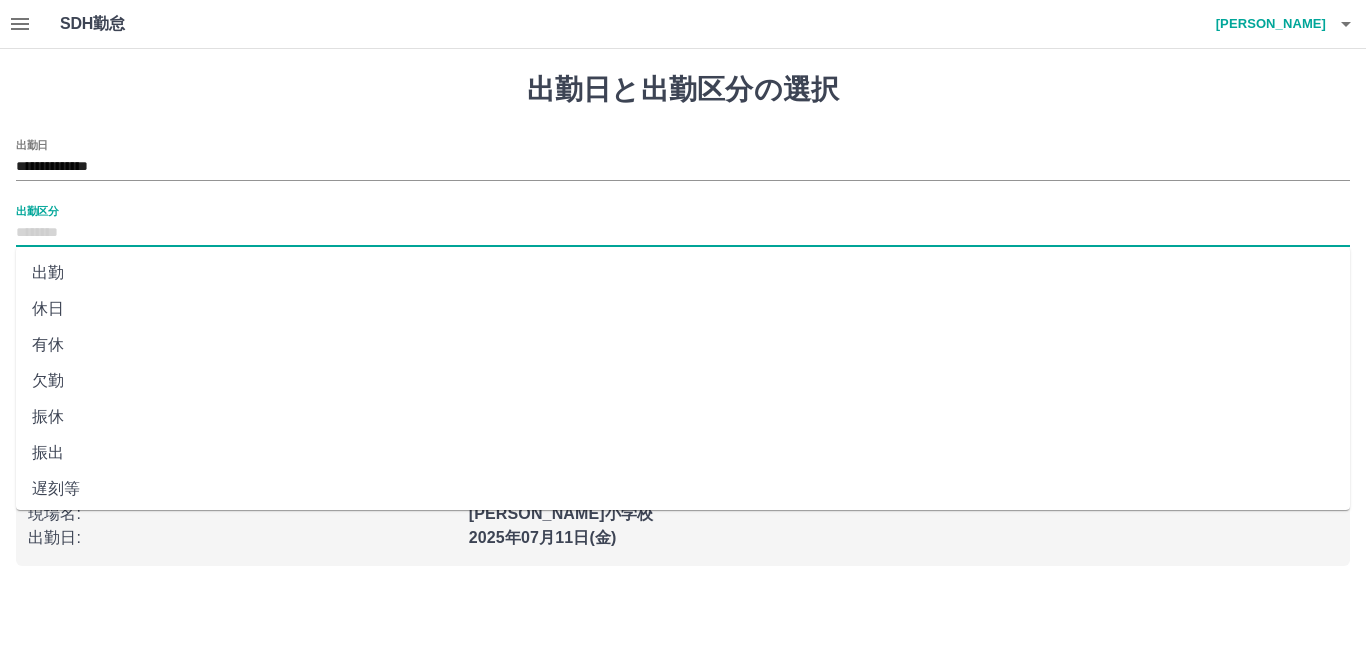 click on "出勤区分" at bounding box center [683, 233] 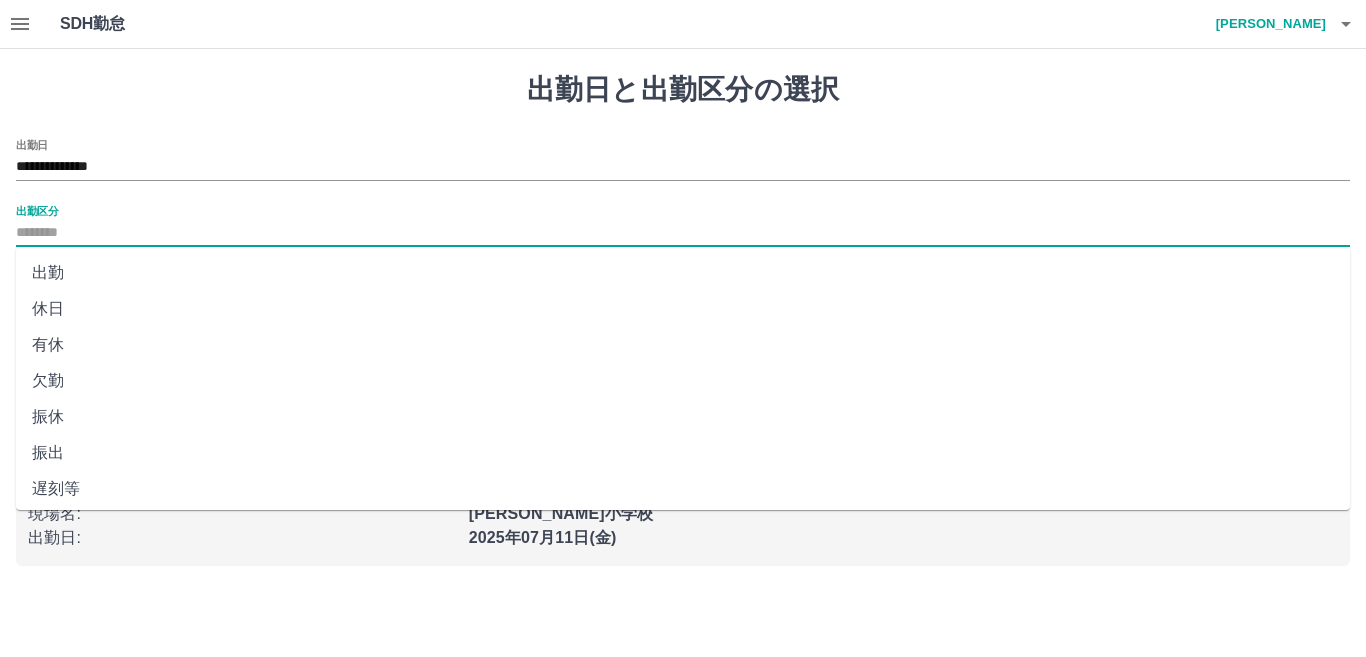click on "休日" at bounding box center (683, 309) 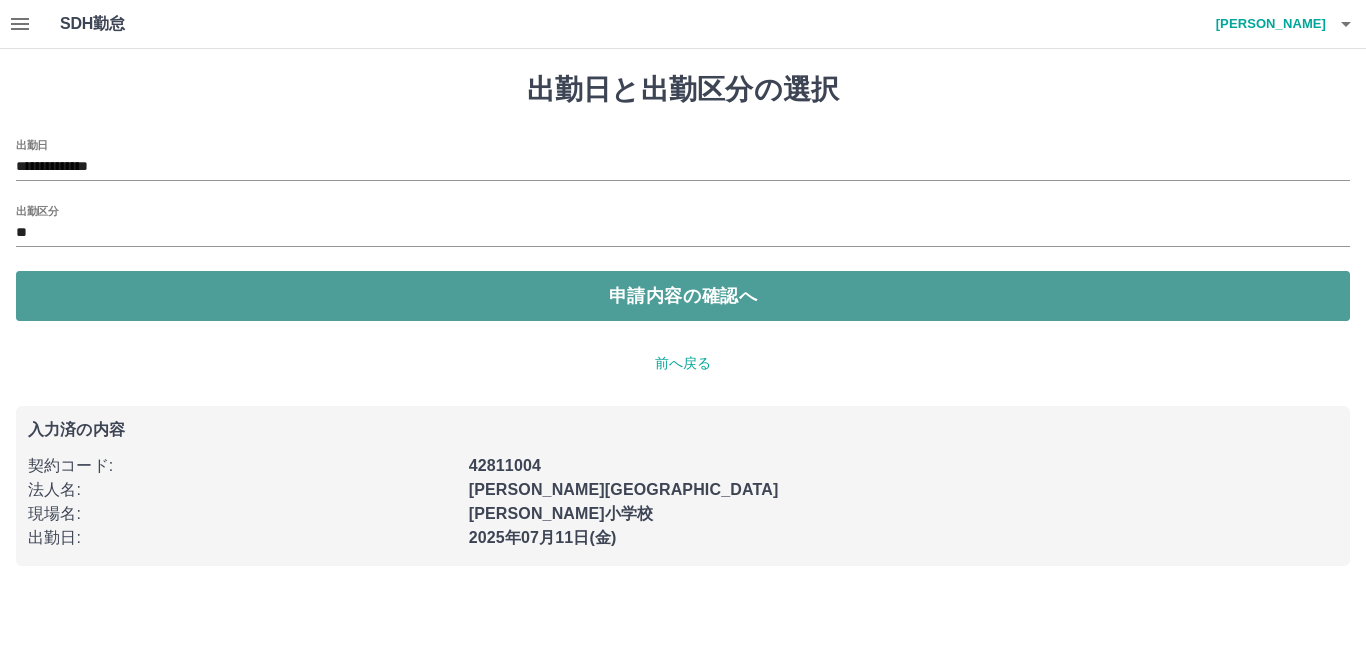 click on "申請内容の確認へ" at bounding box center [683, 296] 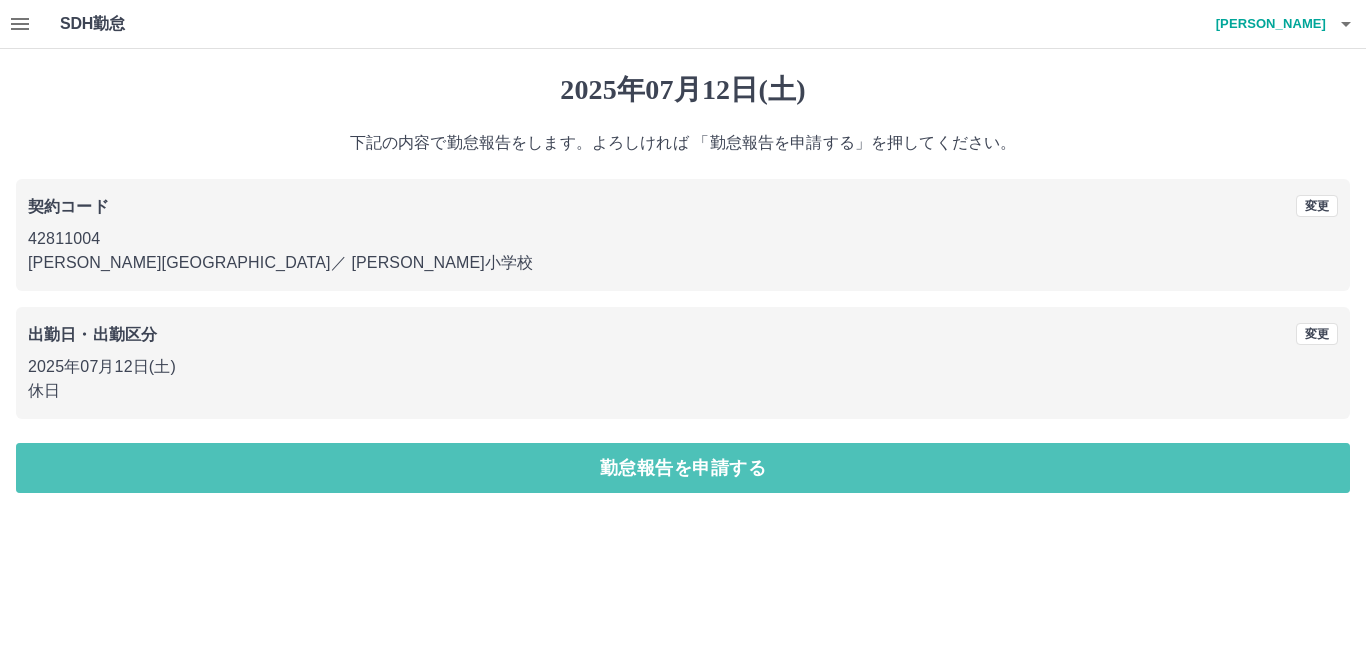 click on "勤怠報告を申請する" at bounding box center (683, 468) 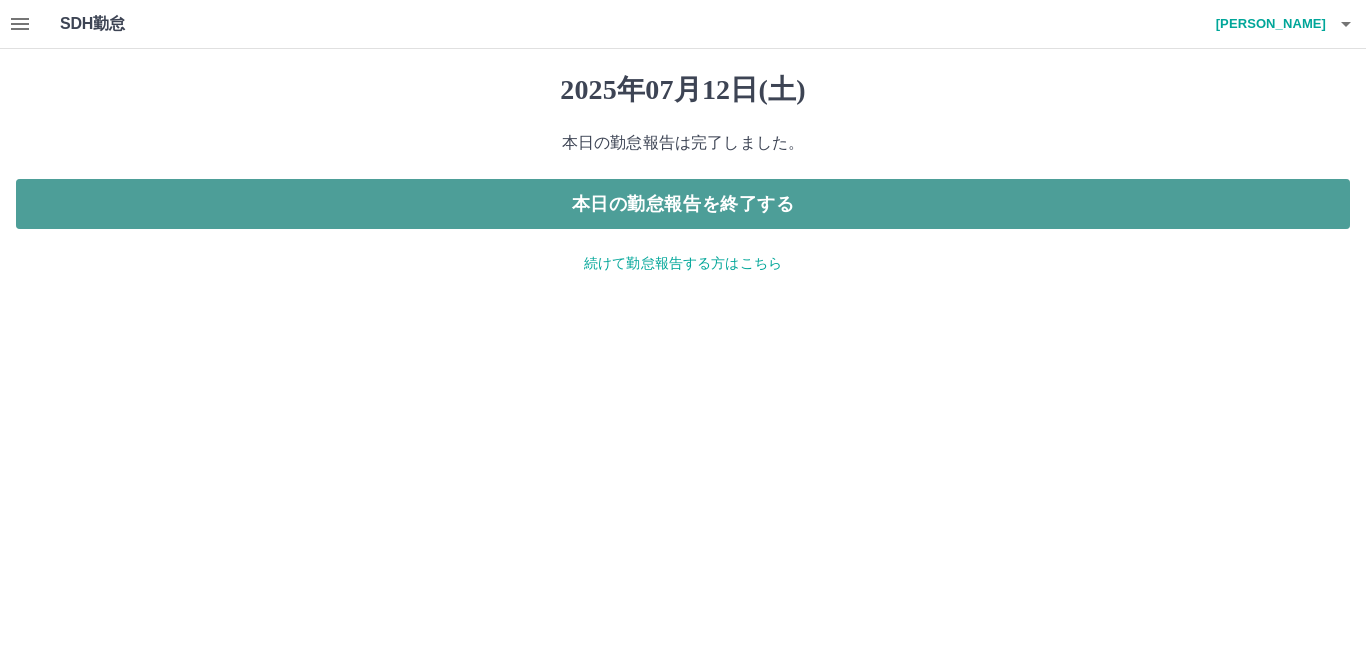 click on "本日の勤怠報告を終了する" at bounding box center [683, 204] 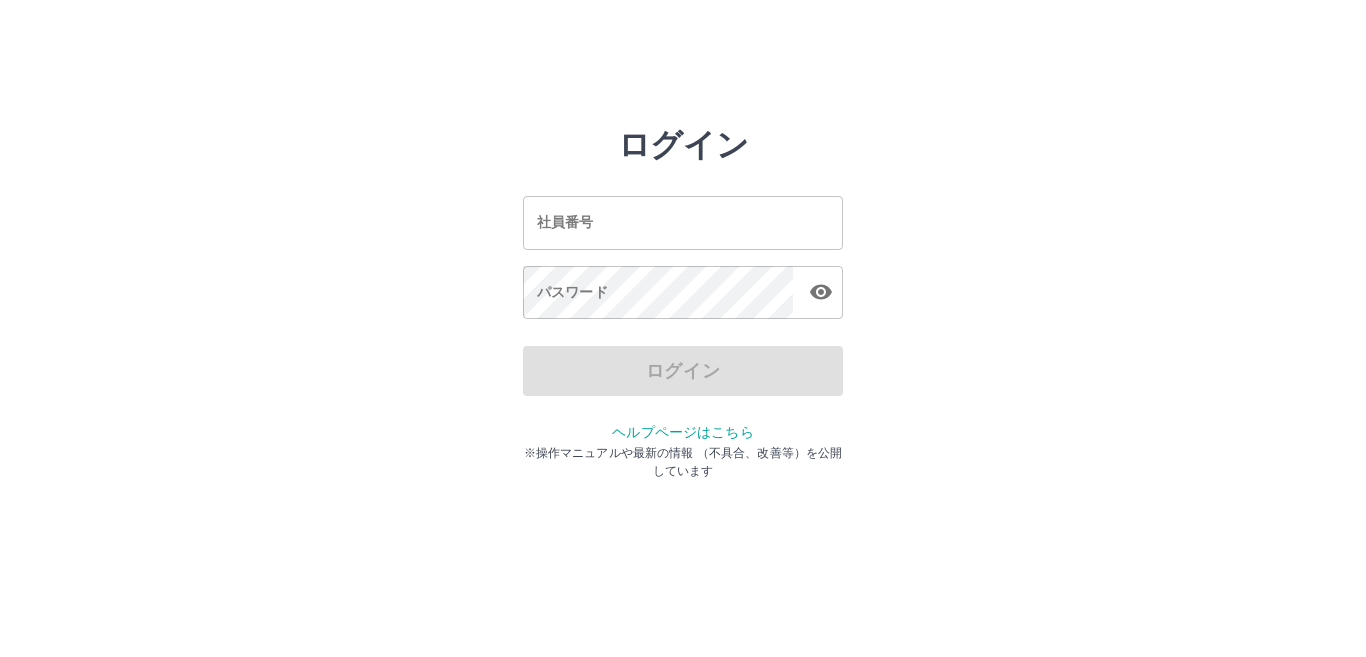scroll, scrollTop: 0, scrollLeft: 0, axis: both 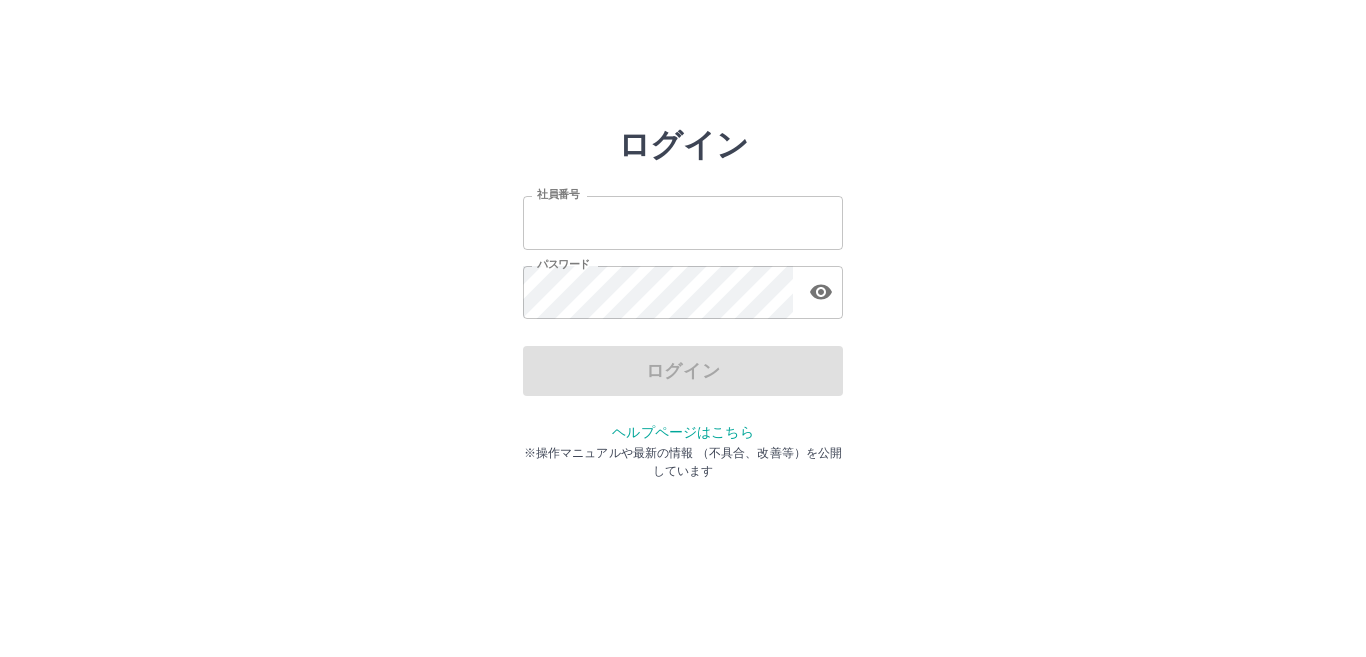 type on "*******" 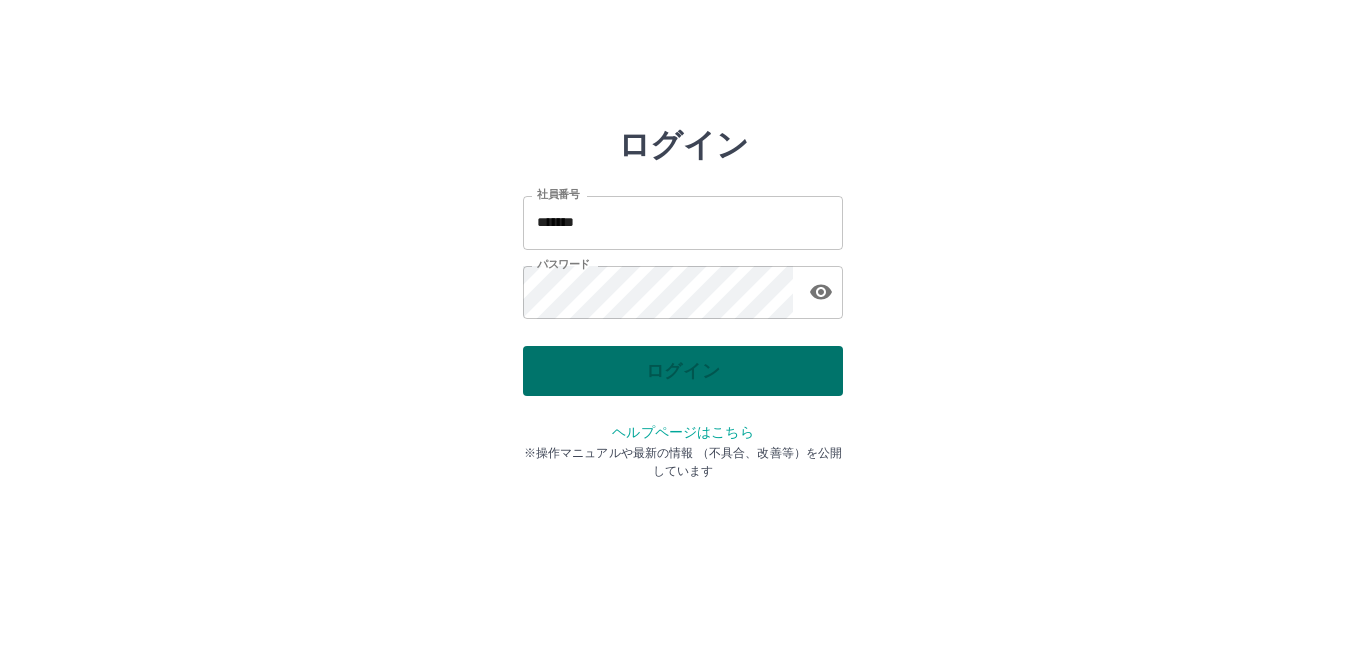 click on "ログイン" at bounding box center (683, 371) 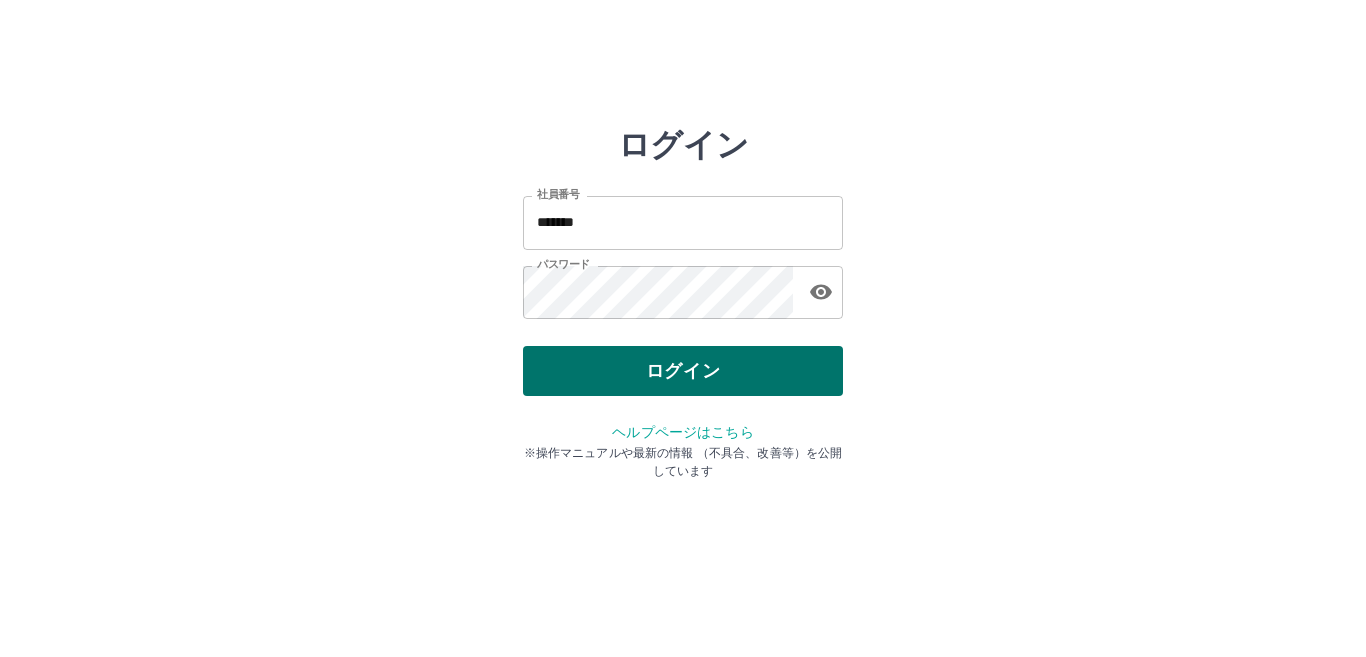 click on "ログイン" at bounding box center (683, 371) 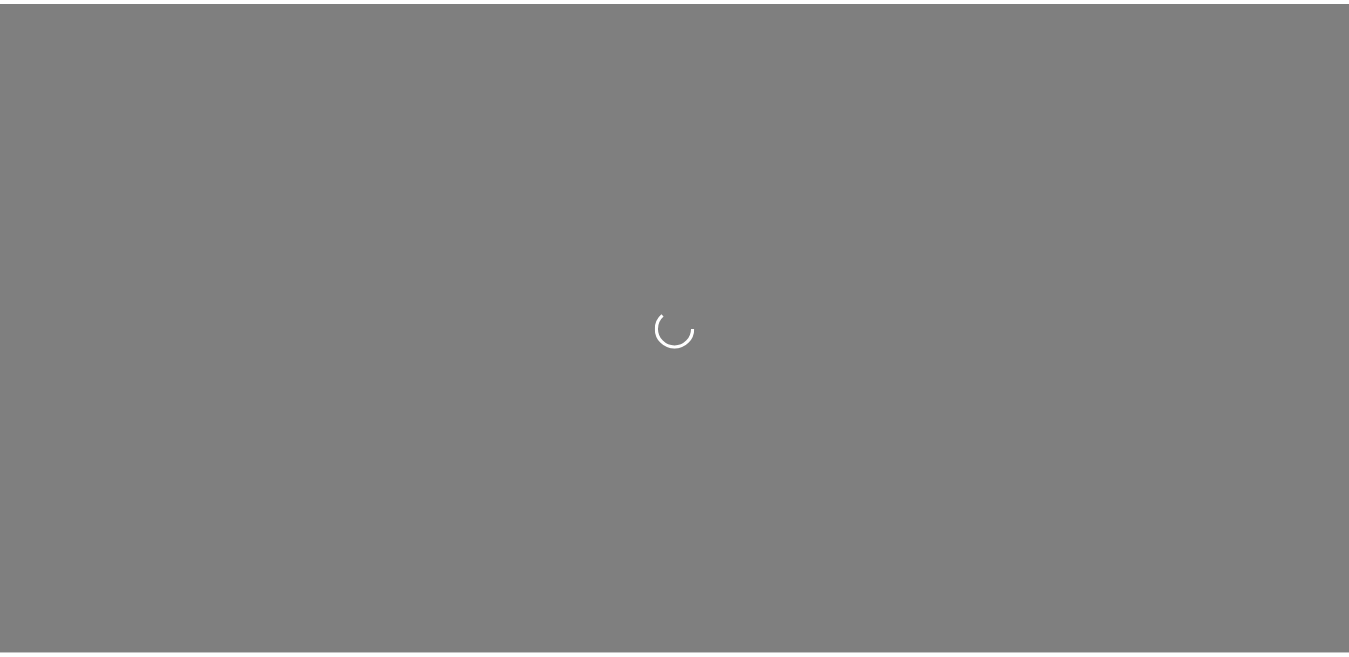 scroll, scrollTop: 0, scrollLeft: 0, axis: both 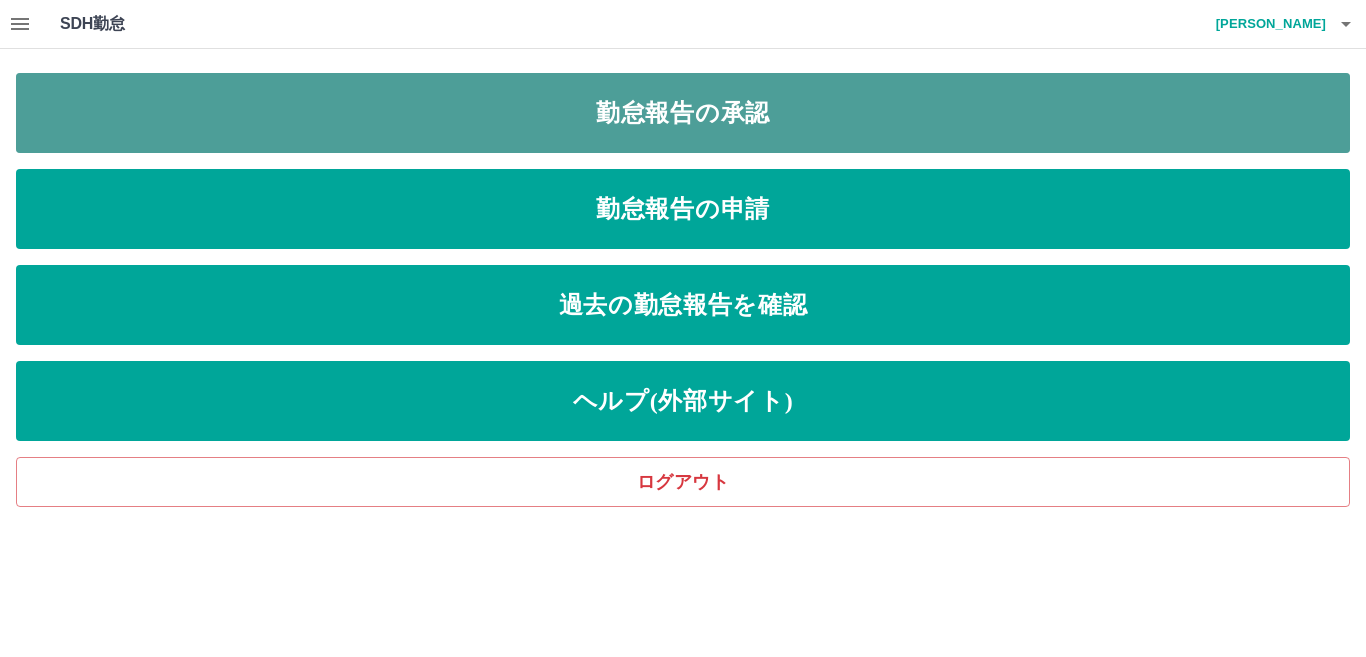 click on "勤怠報告の承認" at bounding box center (683, 113) 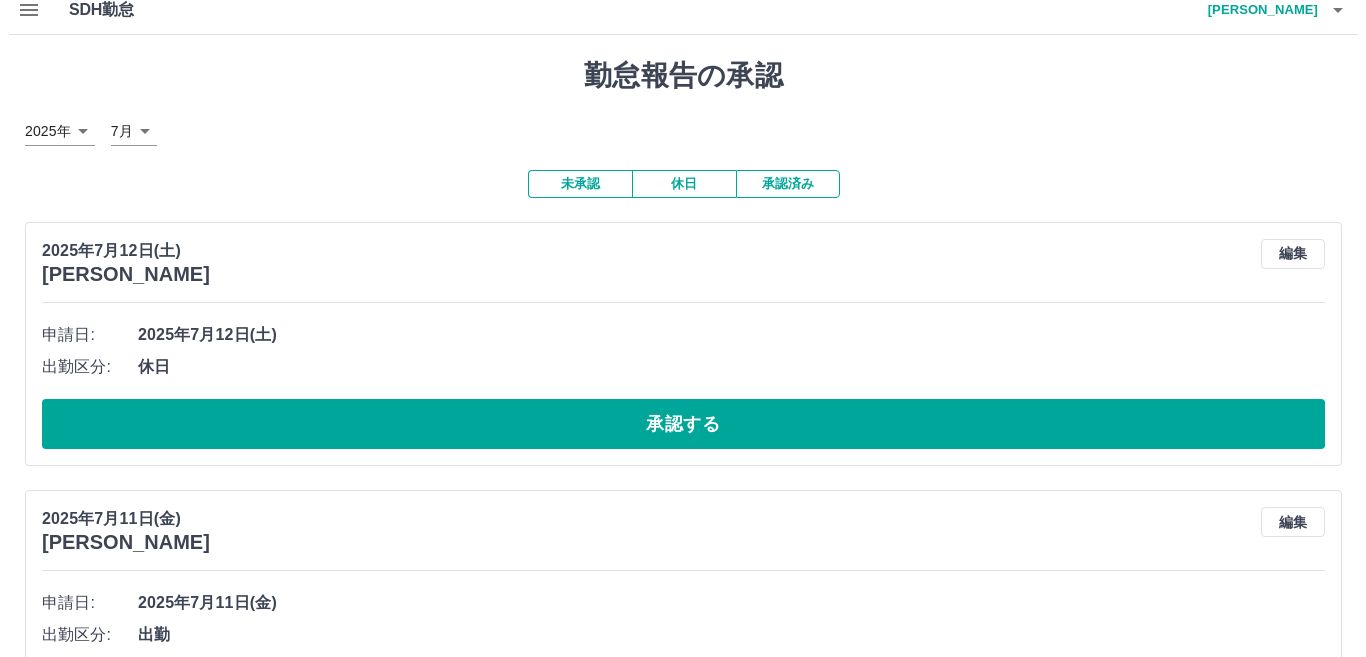 scroll, scrollTop: 0, scrollLeft: 0, axis: both 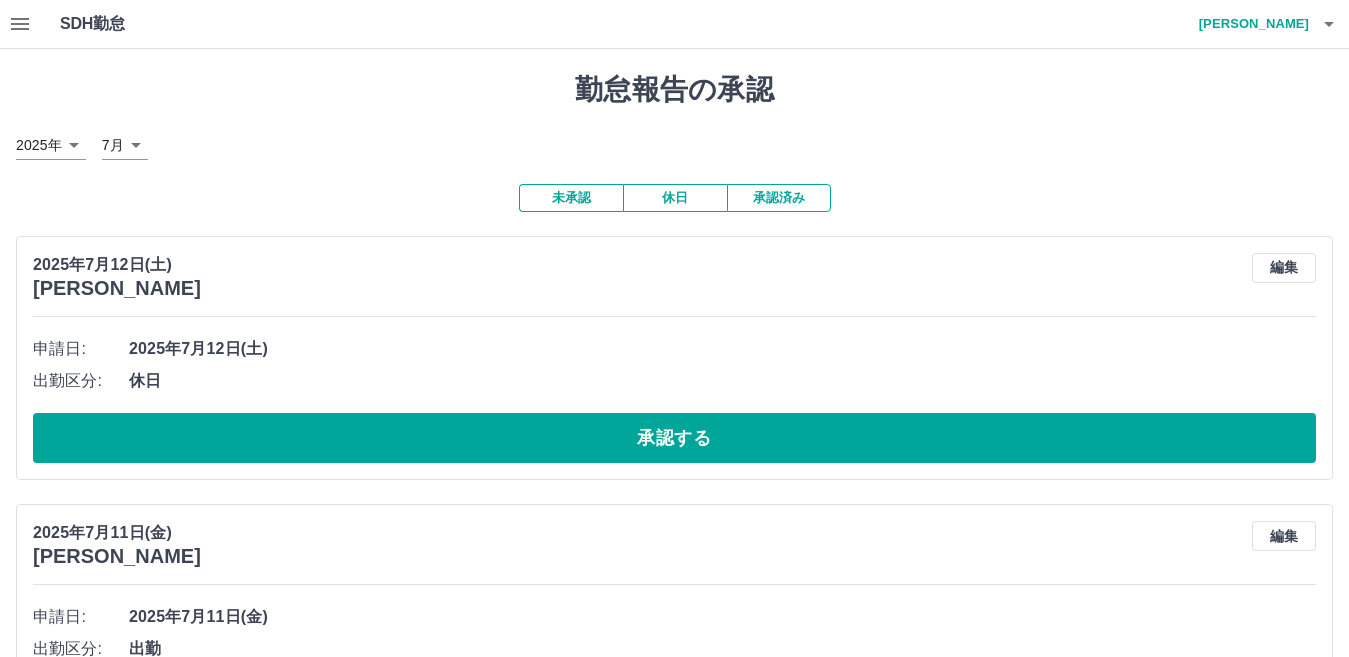click 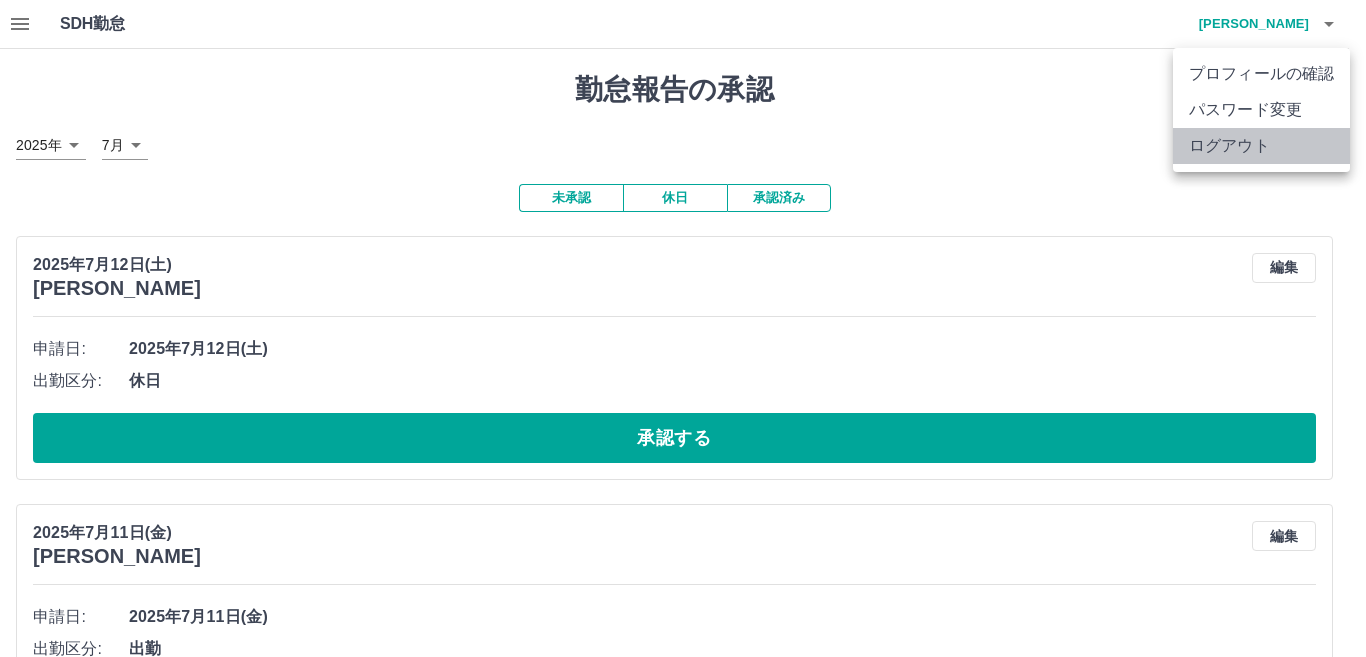 click on "ログアウト" at bounding box center (1261, 146) 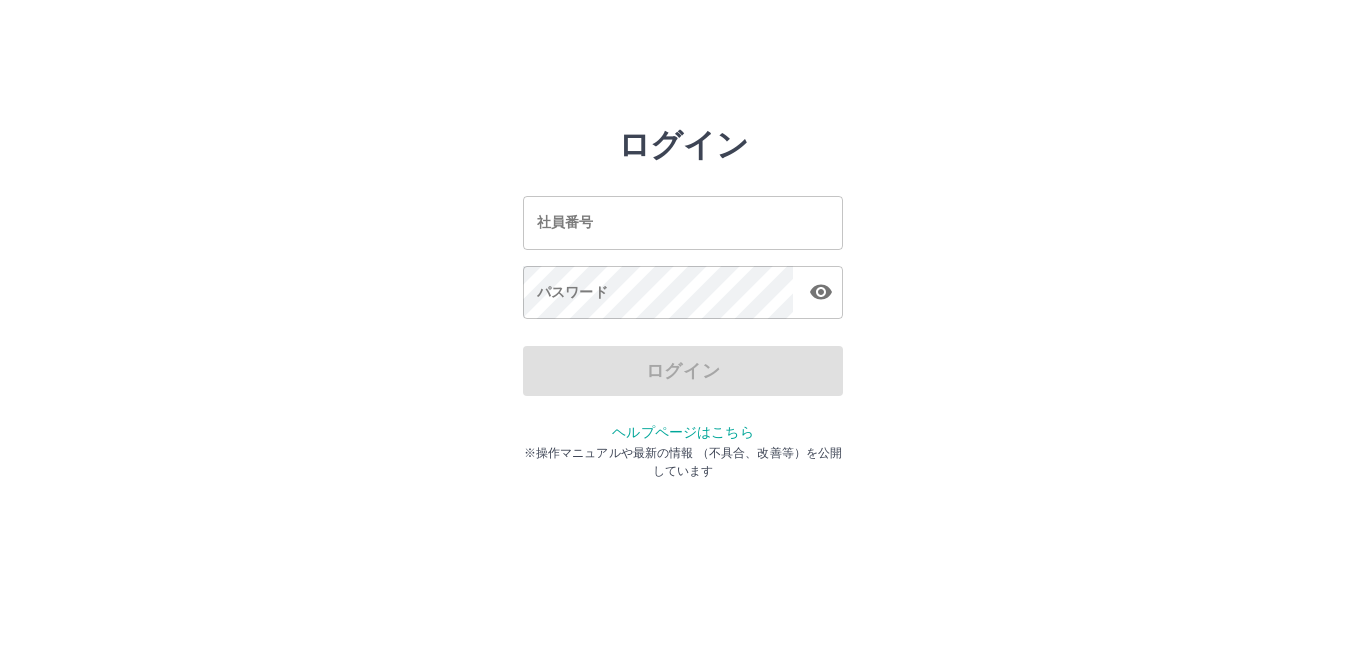 scroll, scrollTop: 0, scrollLeft: 0, axis: both 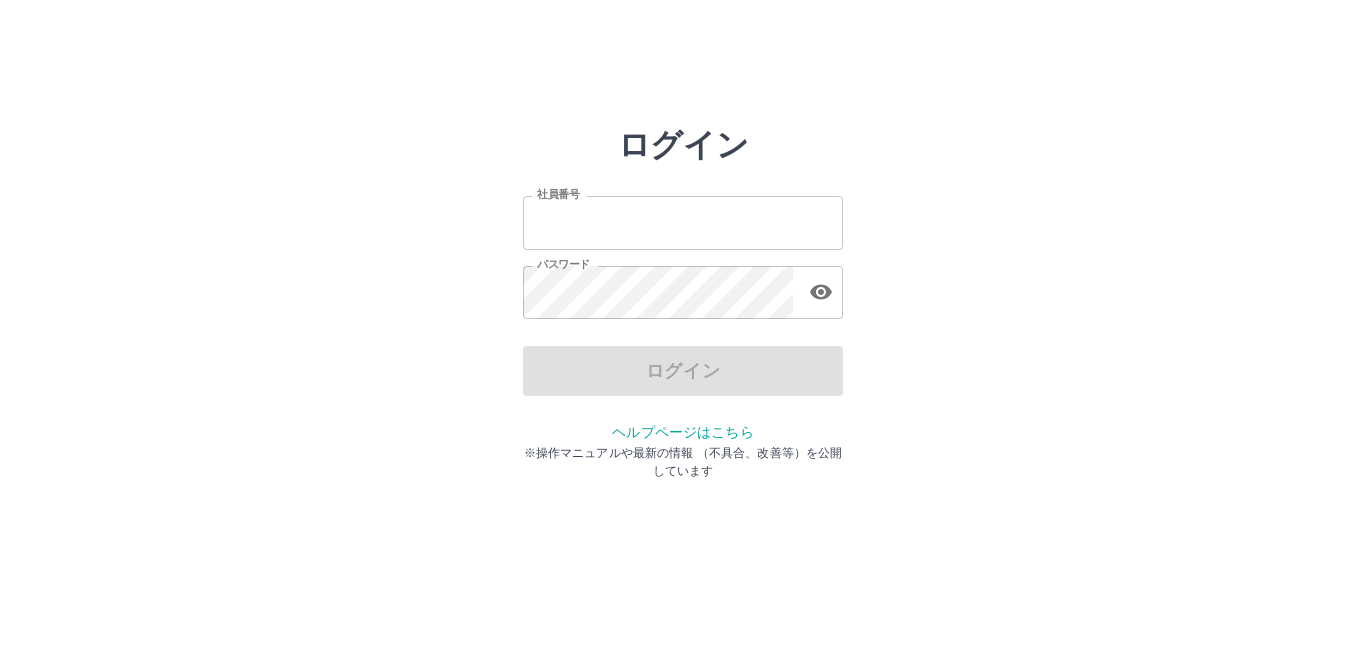 type on "*******" 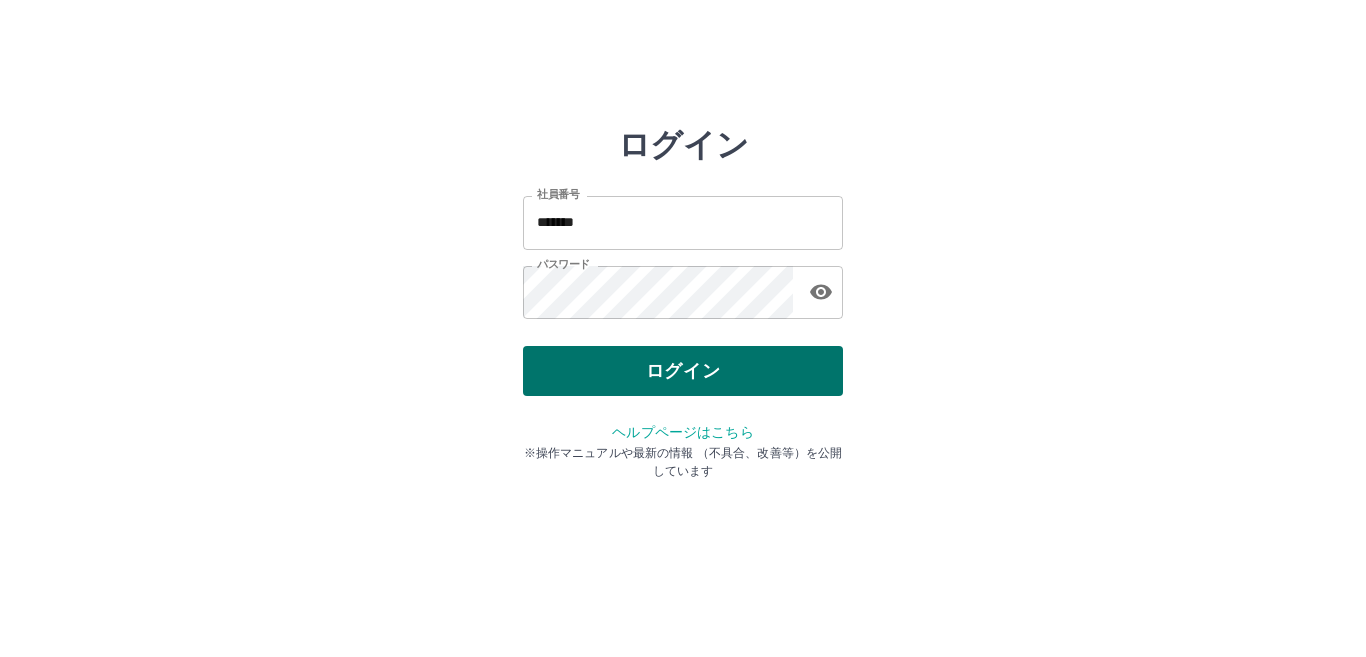 click on "ログイン" at bounding box center (683, 371) 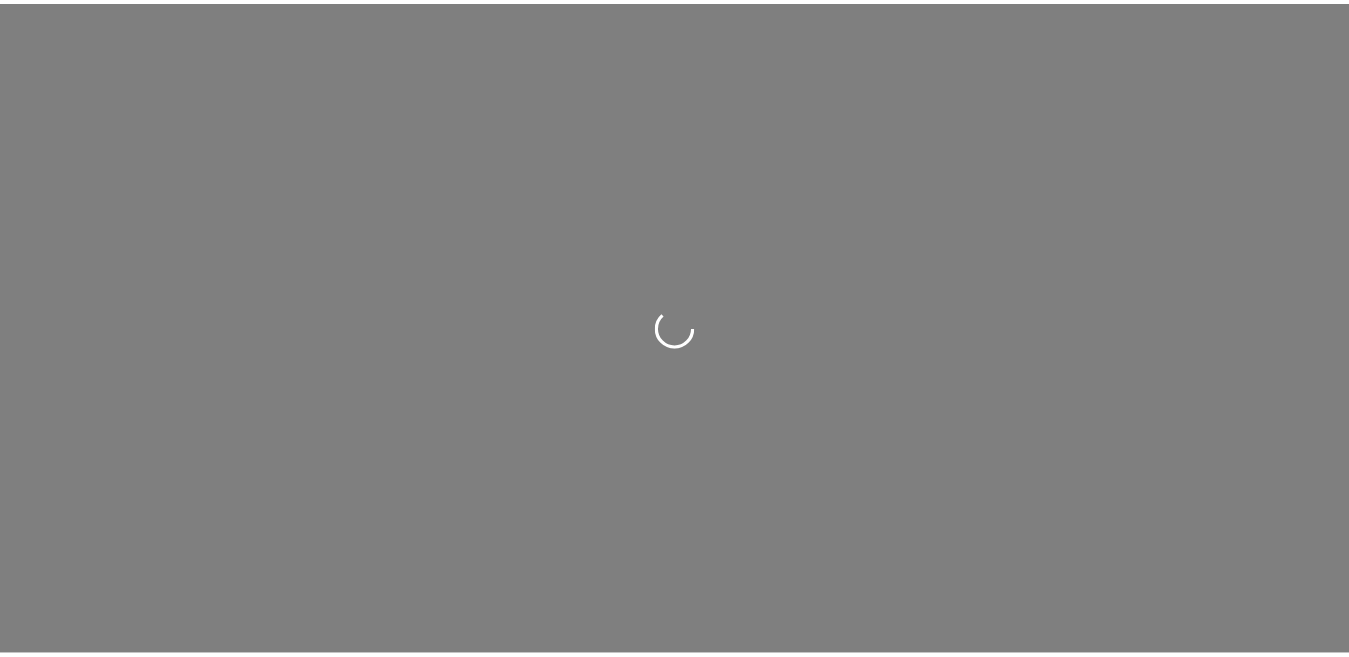 scroll, scrollTop: 0, scrollLeft: 0, axis: both 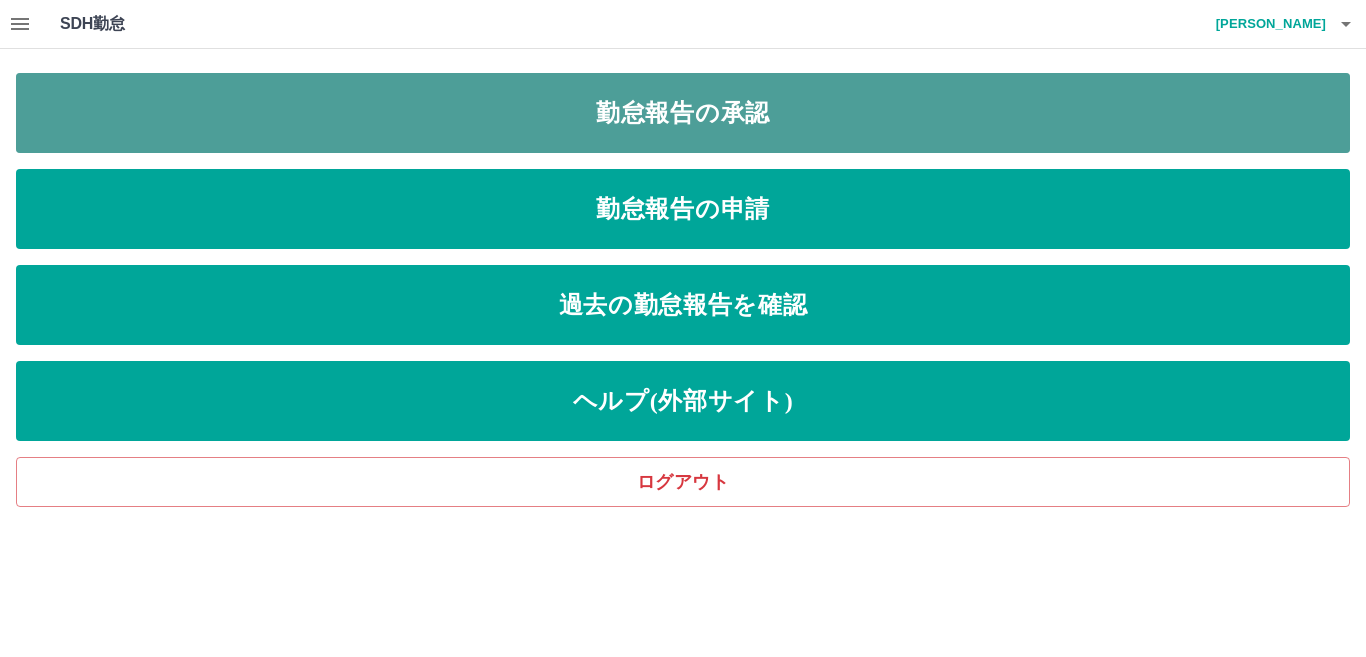 click on "勤怠報告の承認" at bounding box center [683, 113] 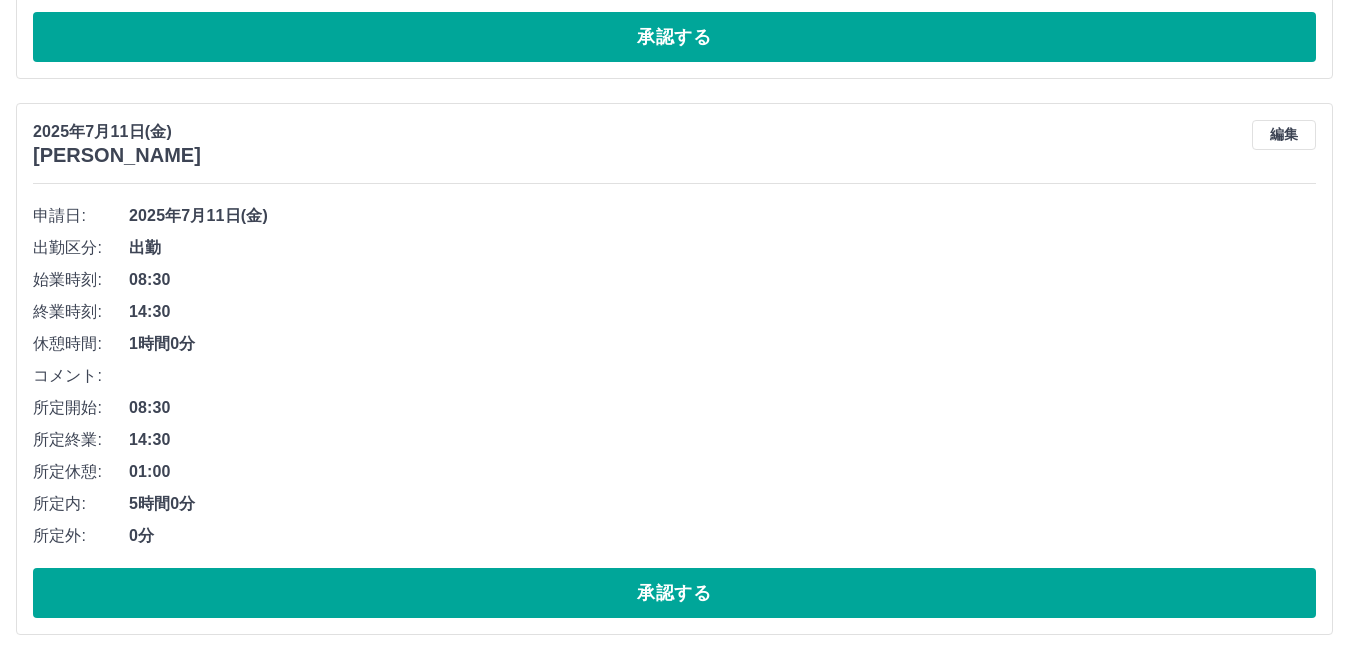 scroll, scrollTop: 1518, scrollLeft: 0, axis: vertical 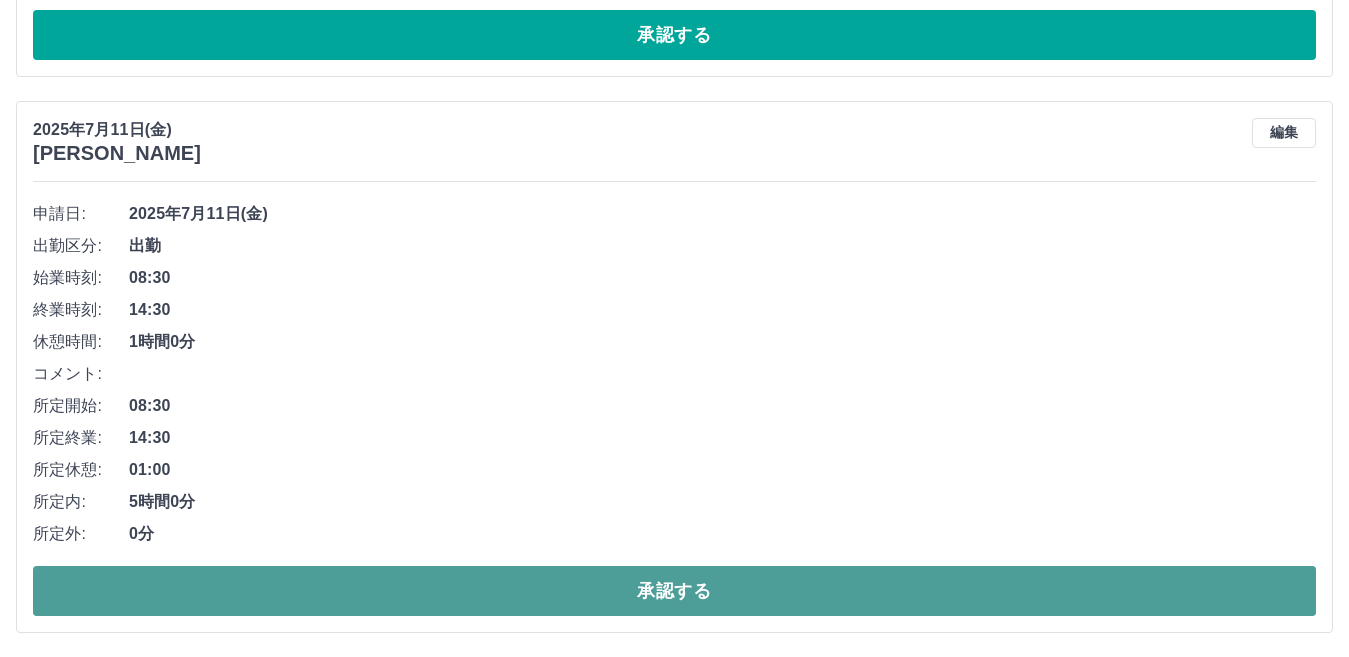 click on "承認する" at bounding box center (674, 591) 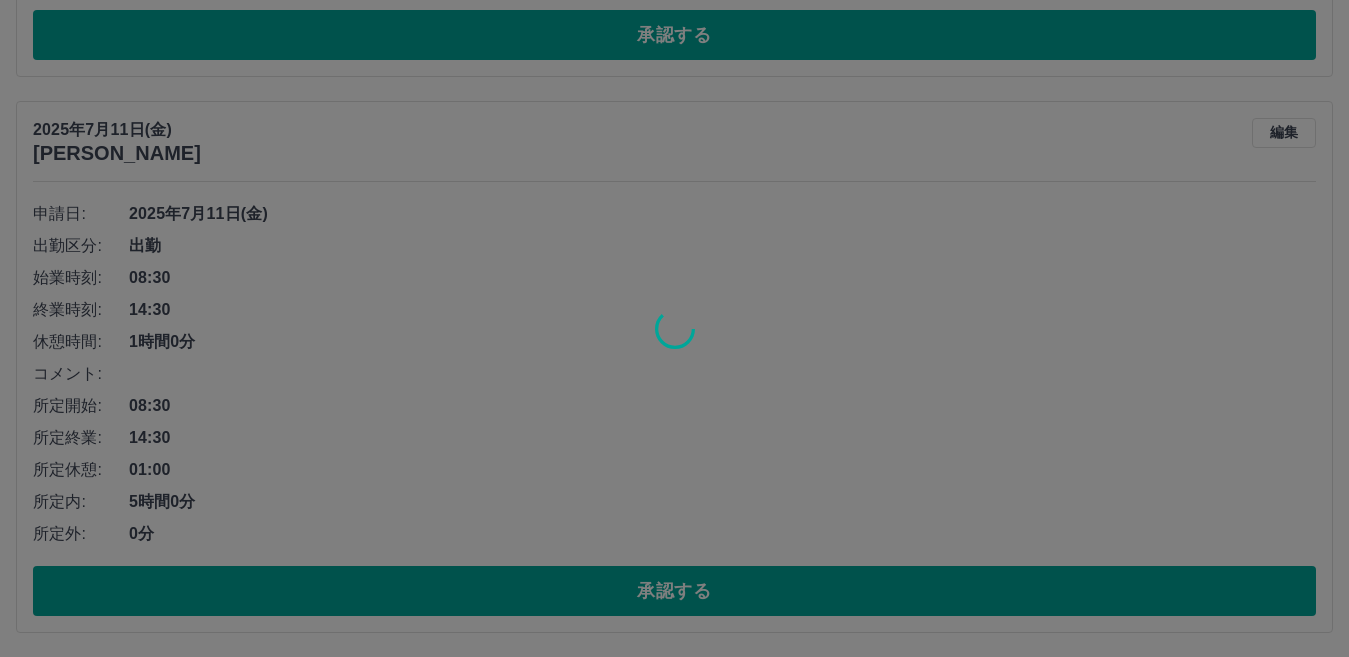 scroll, scrollTop: 962, scrollLeft: 0, axis: vertical 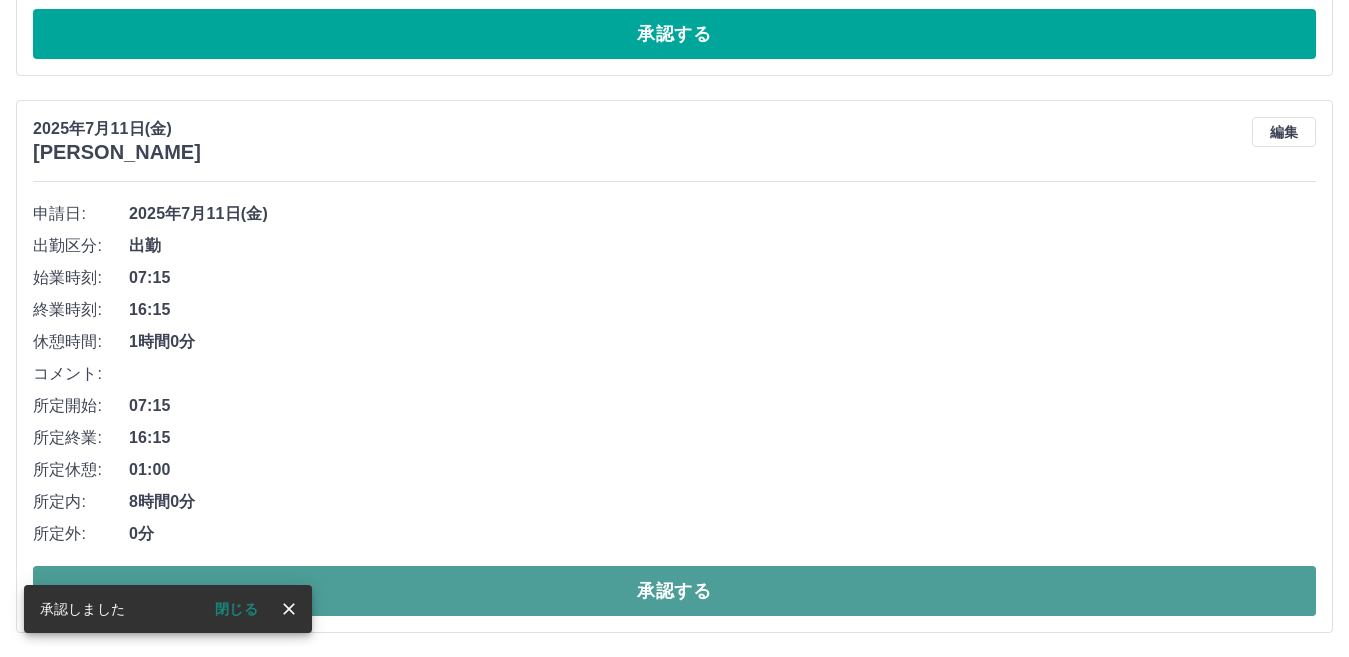 click on "承認する" at bounding box center (674, 591) 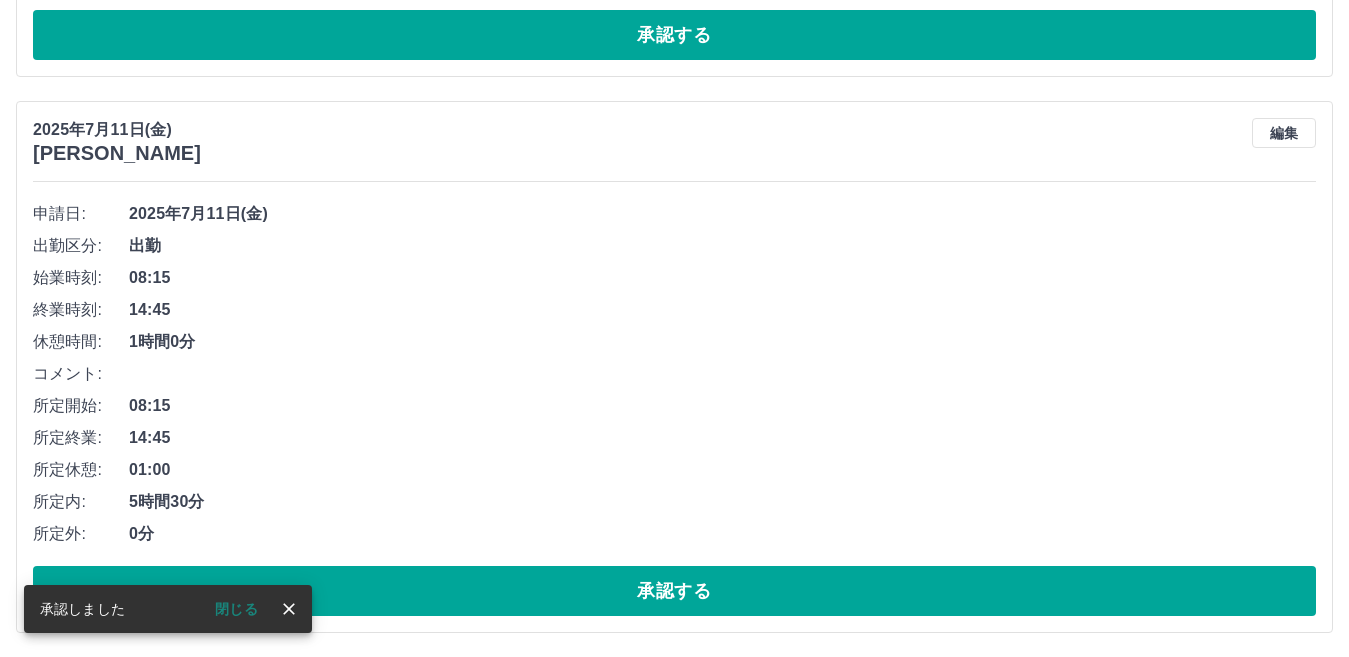 scroll, scrollTop: 405, scrollLeft: 0, axis: vertical 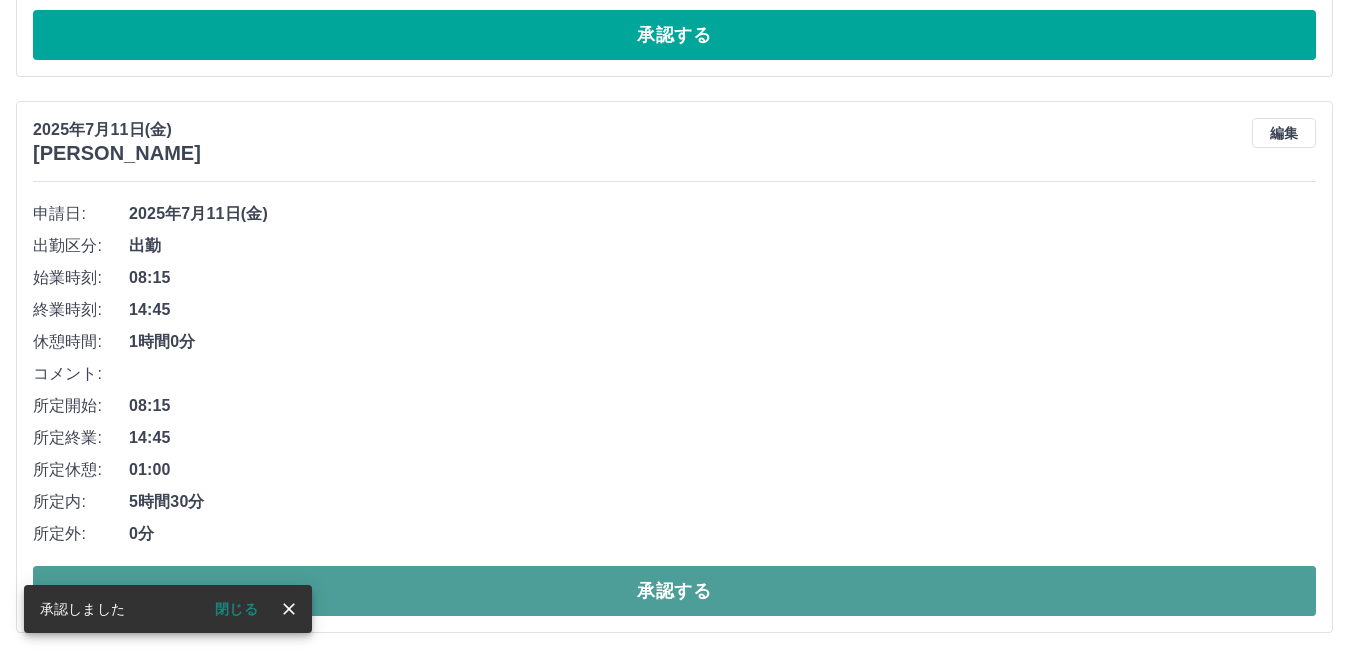 click on "承認する" at bounding box center (674, 591) 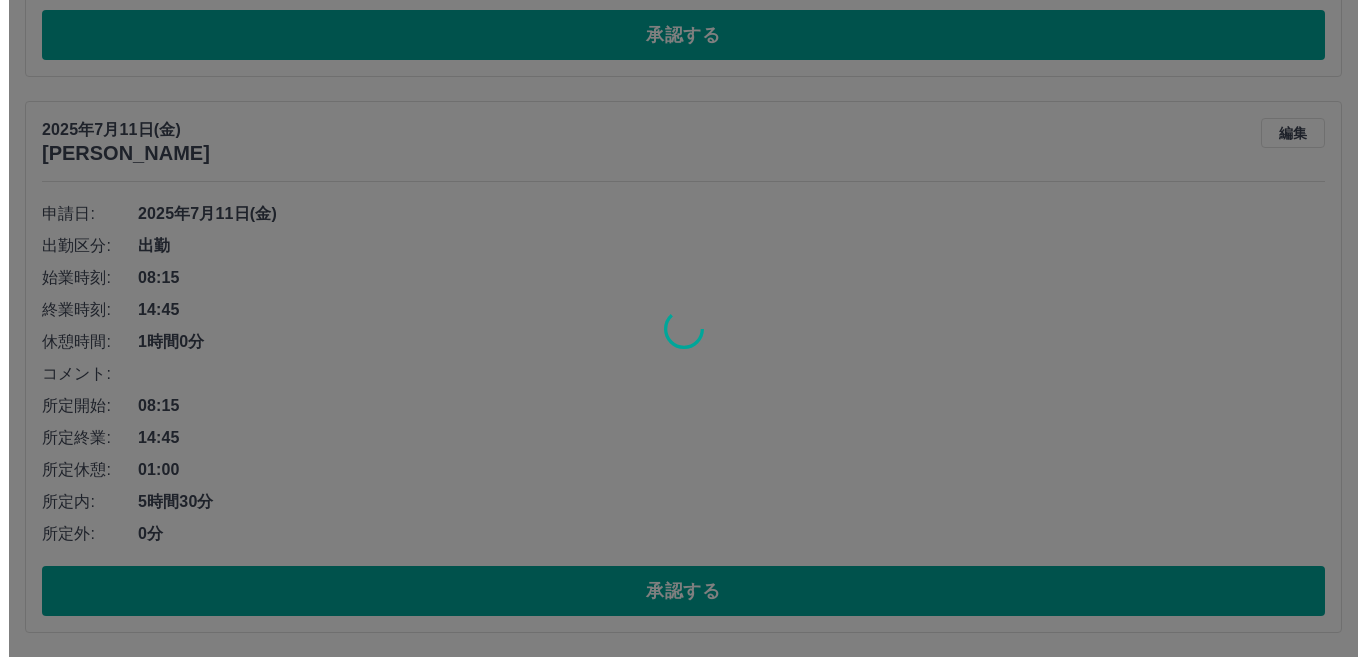 scroll, scrollTop: 0, scrollLeft: 0, axis: both 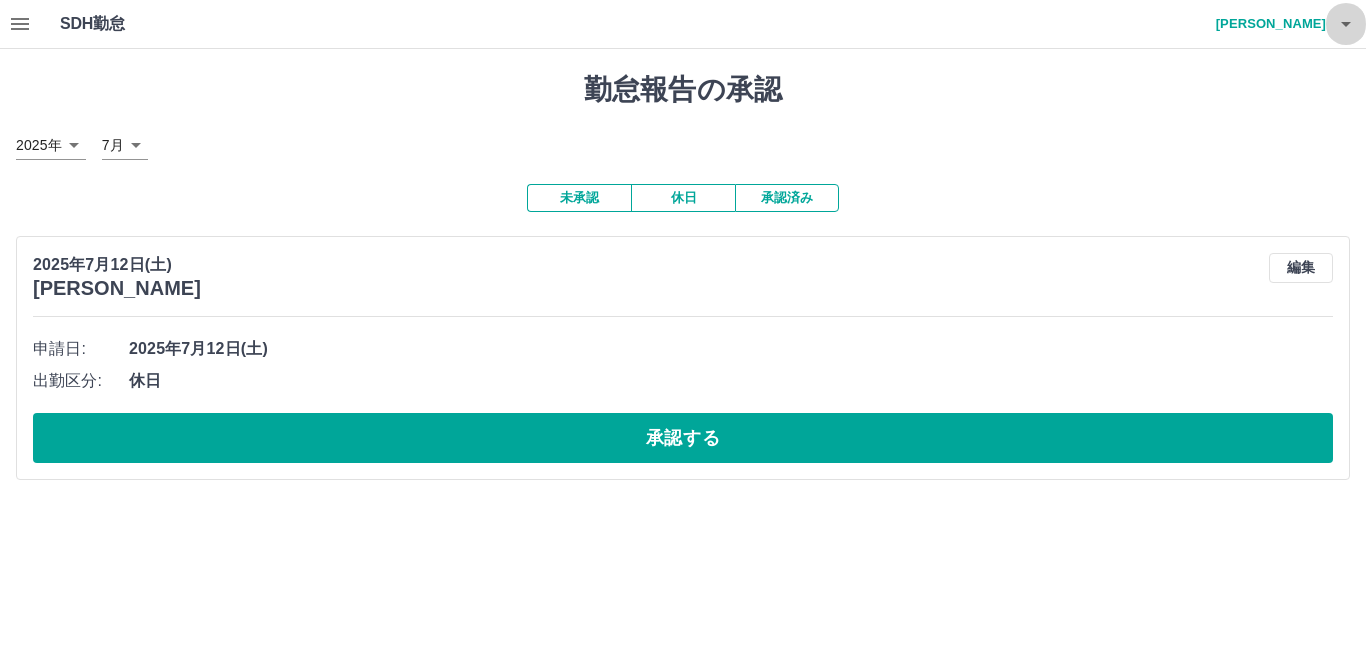 click 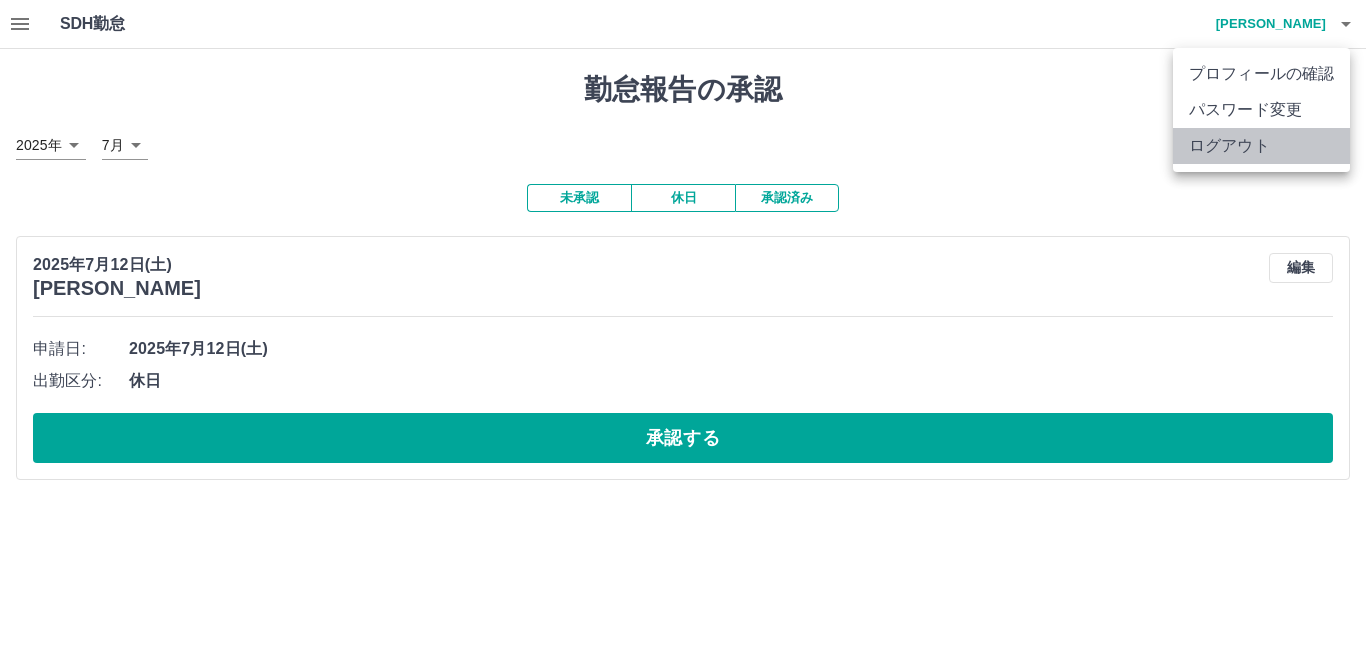 click on "ログアウト" at bounding box center [1261, 146] 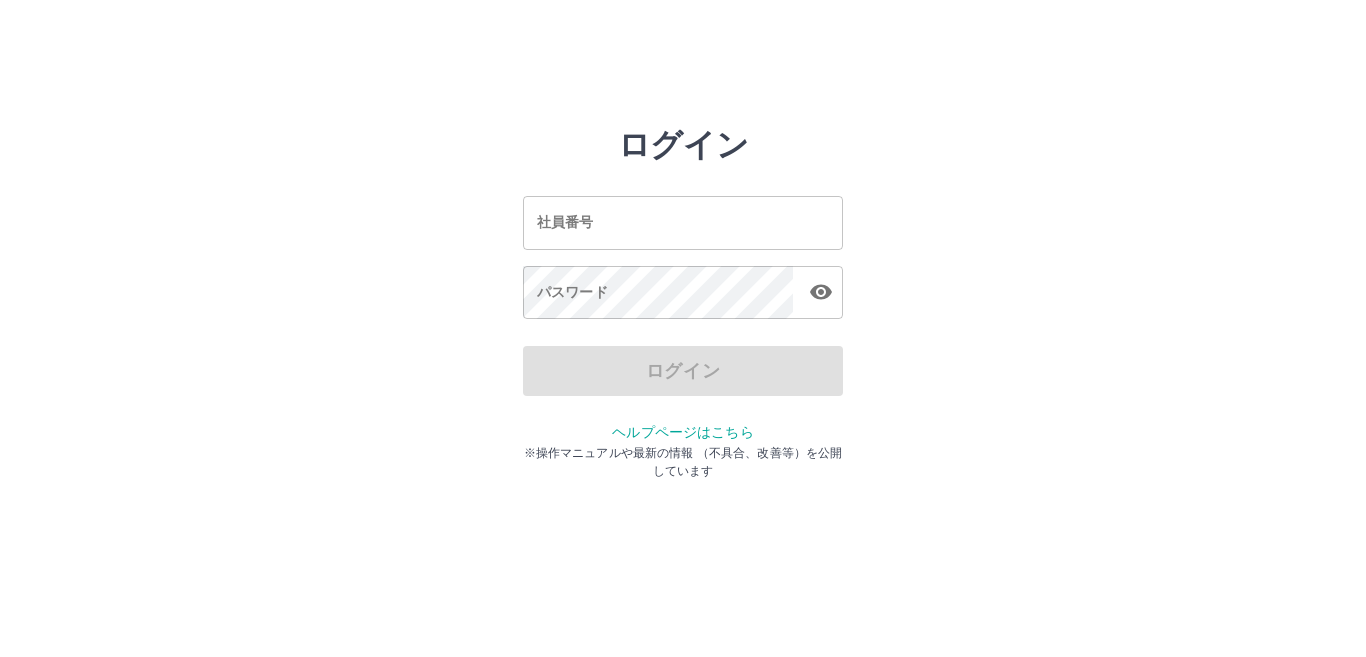 scroll, scrollTop: 0, scrollLeft: 0, axis: both 